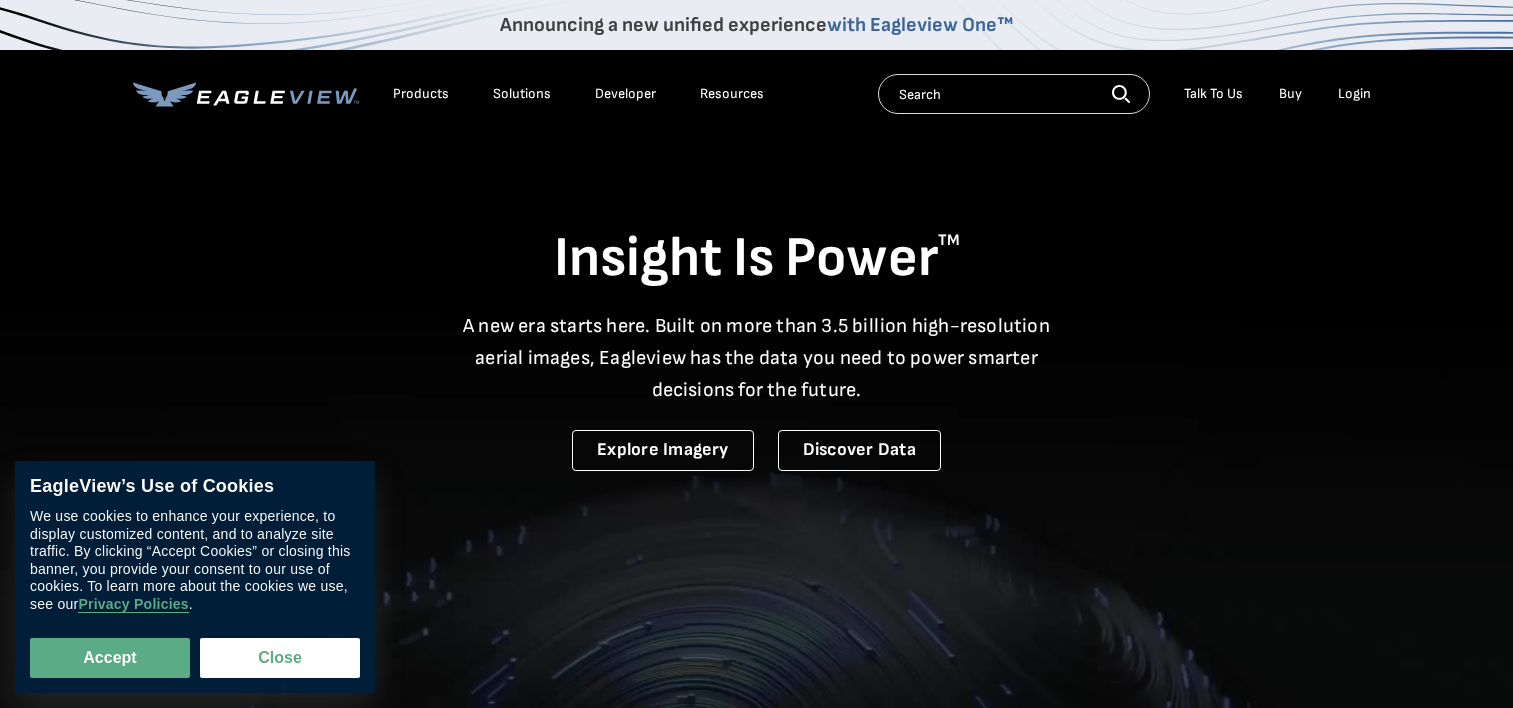 scroll, scrollTop: 0, scrollLeft: 0, axis: both 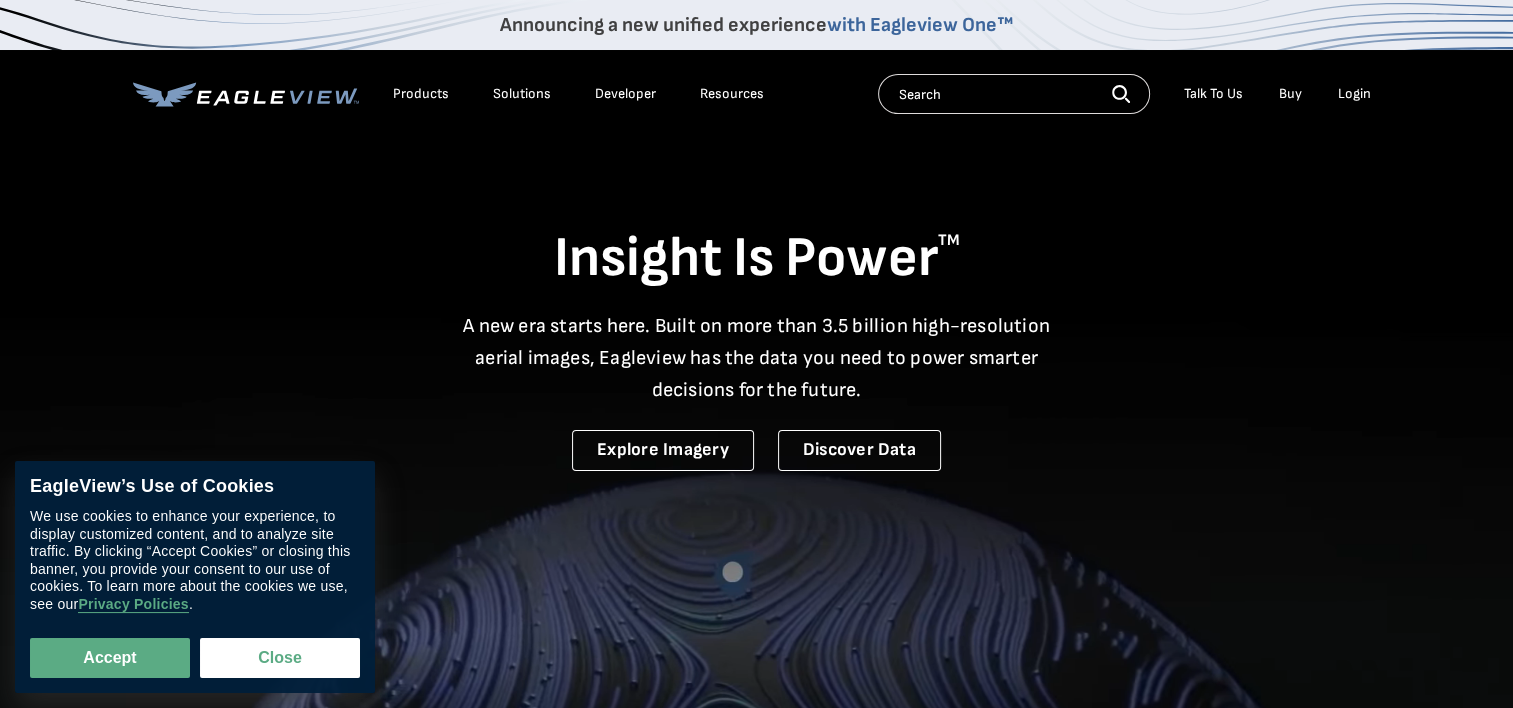 click on "Login" at bounding box center (1354, 94) 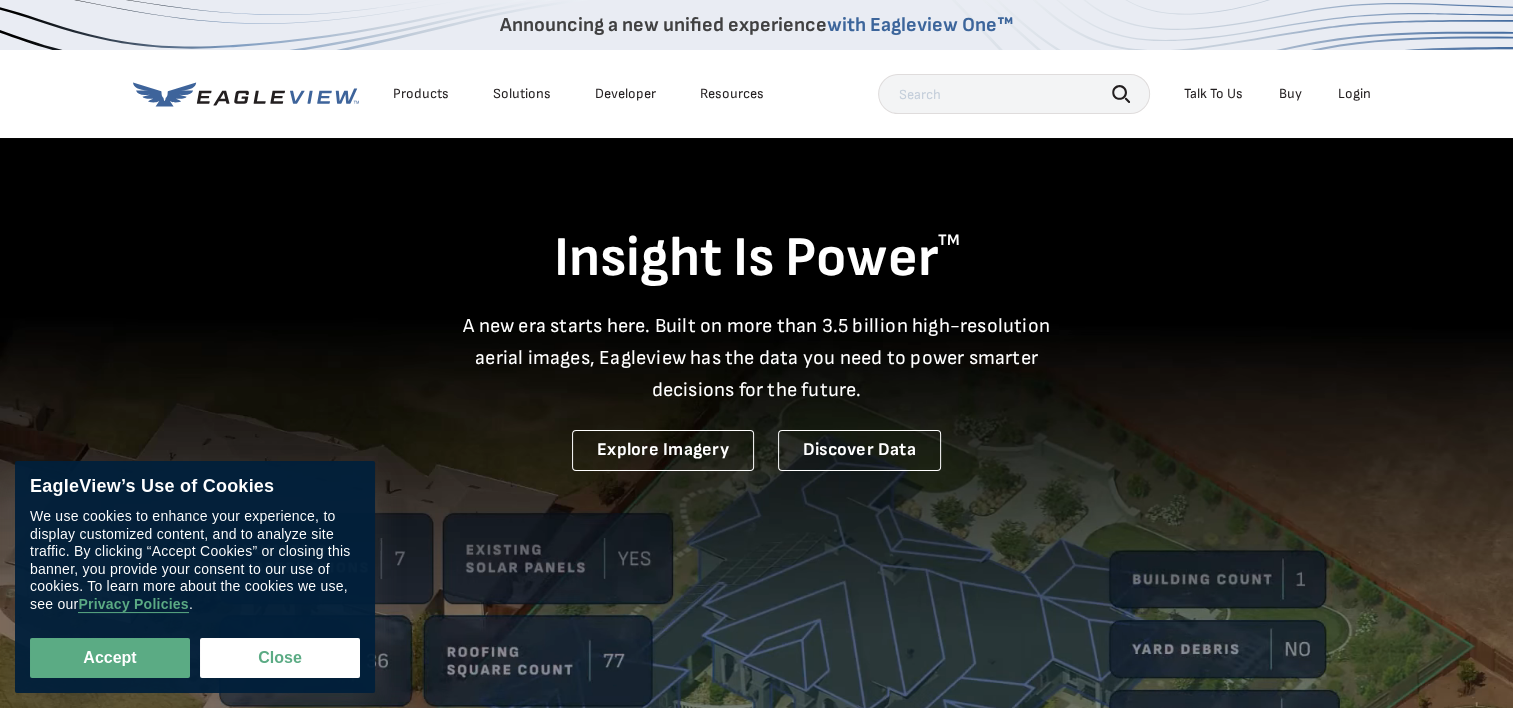 click on "Login" at bounding box center [1354, 94] 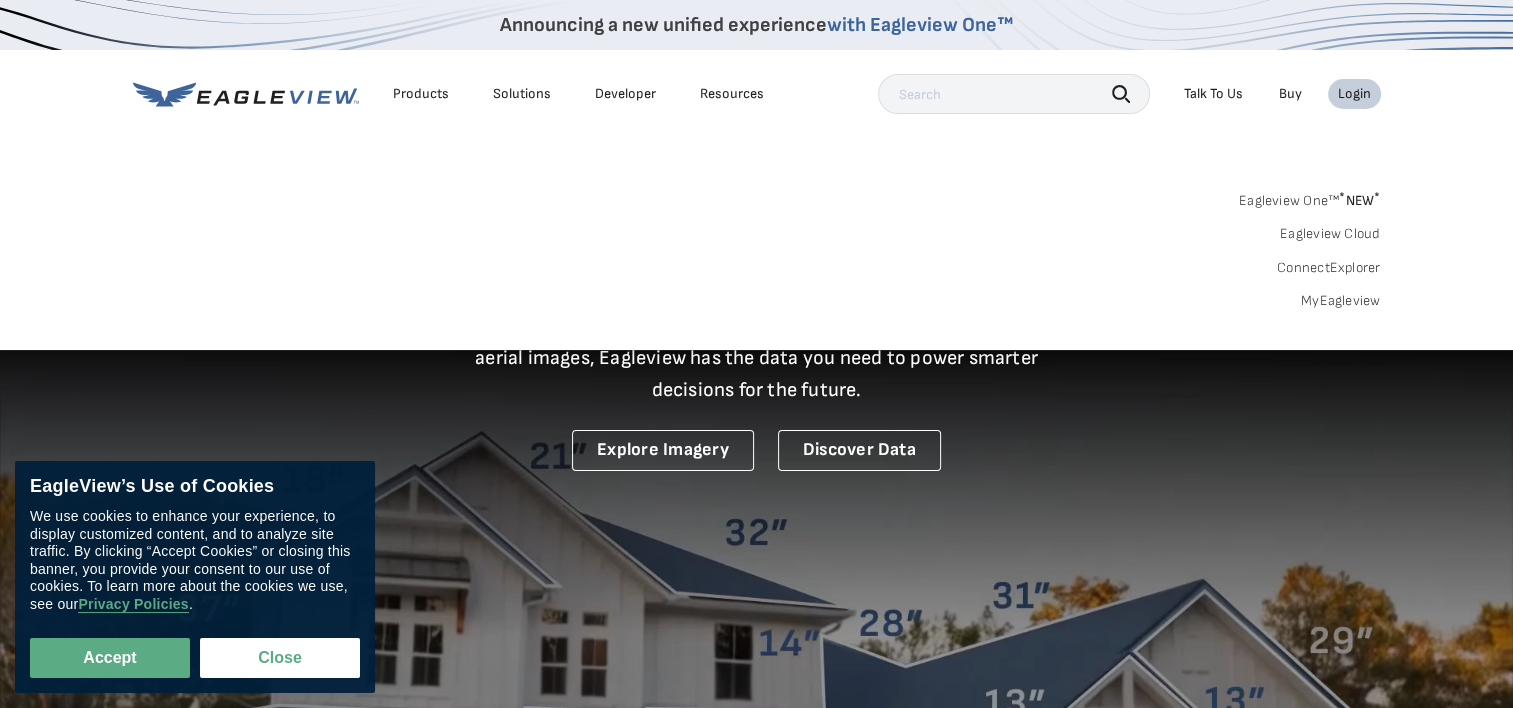 click on "MyEagleview" at bounding box center (1341, 301) 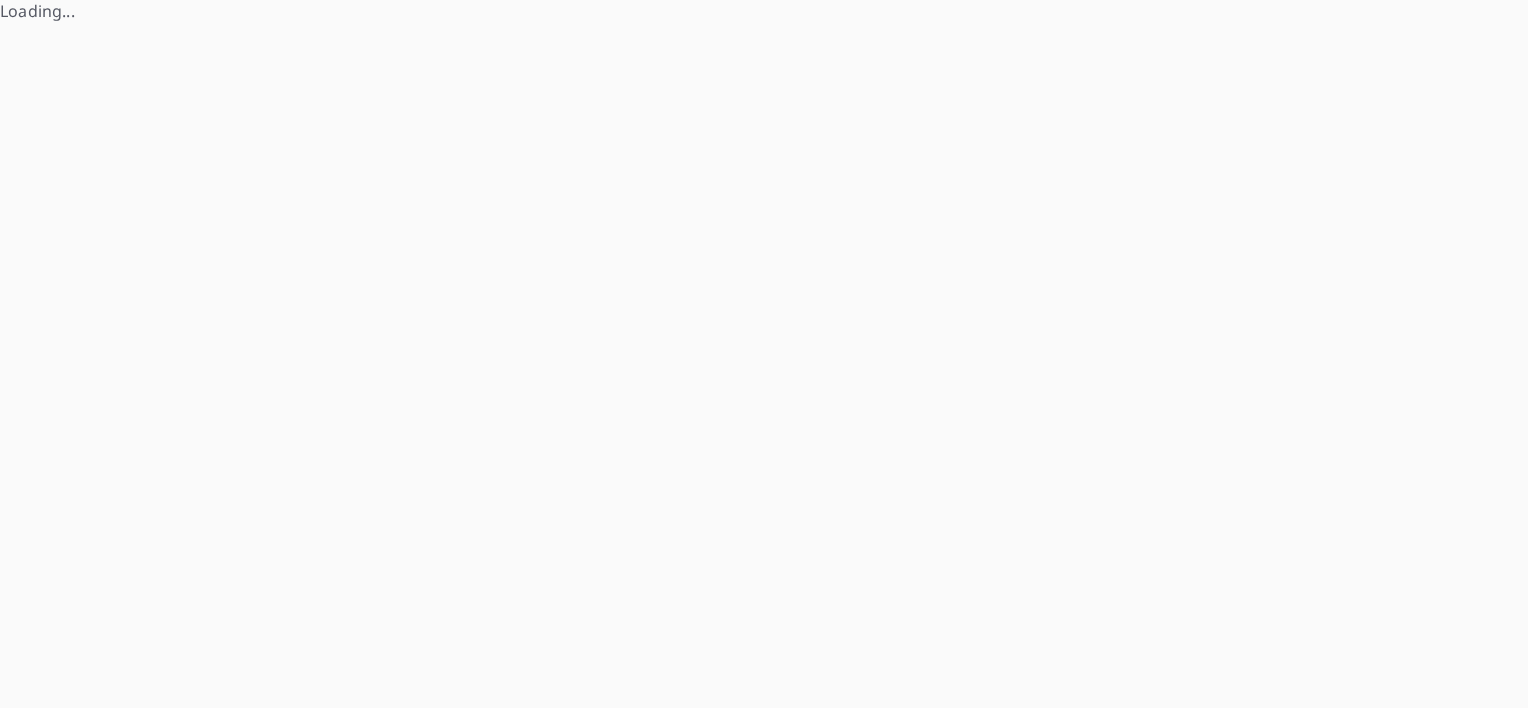 scroll, scrollTop: 0, scrollLeft: 0, axis: both 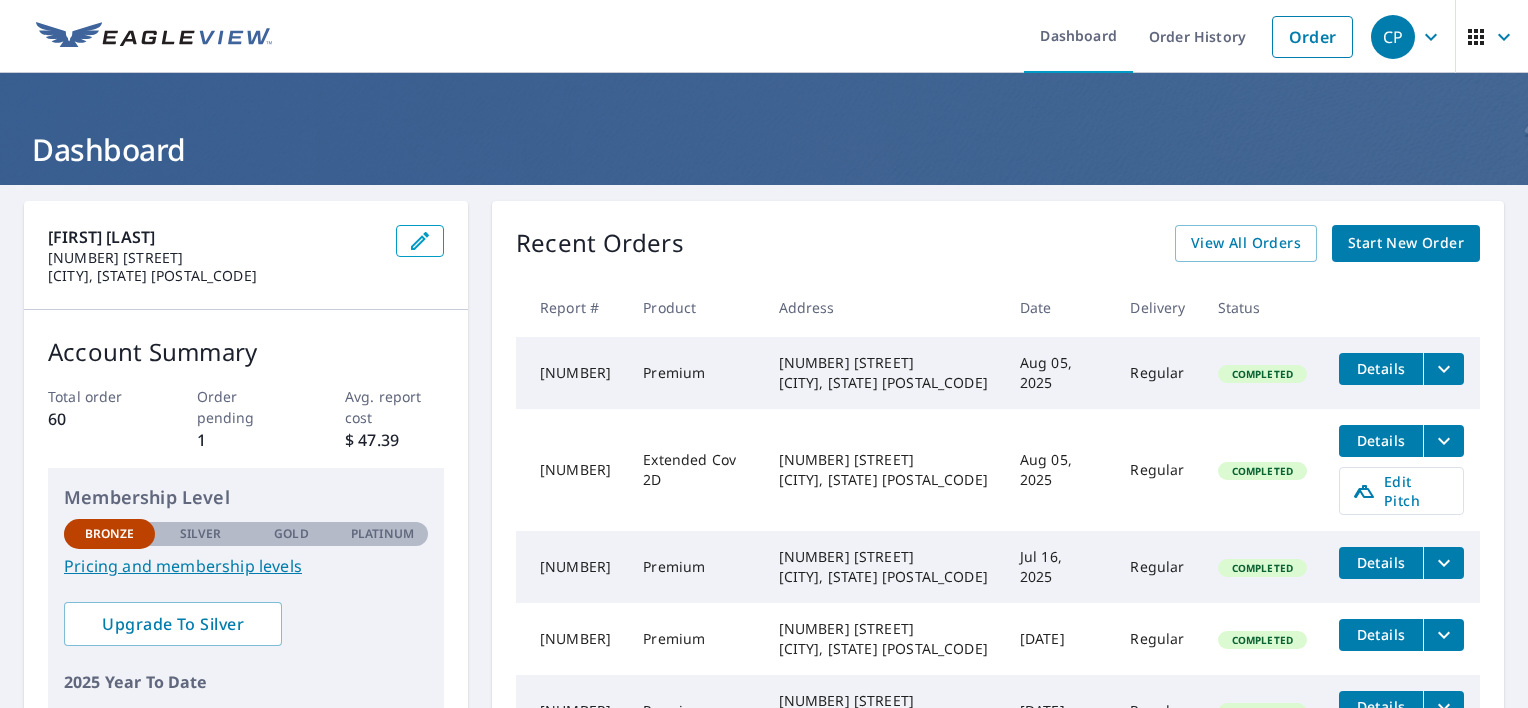 click 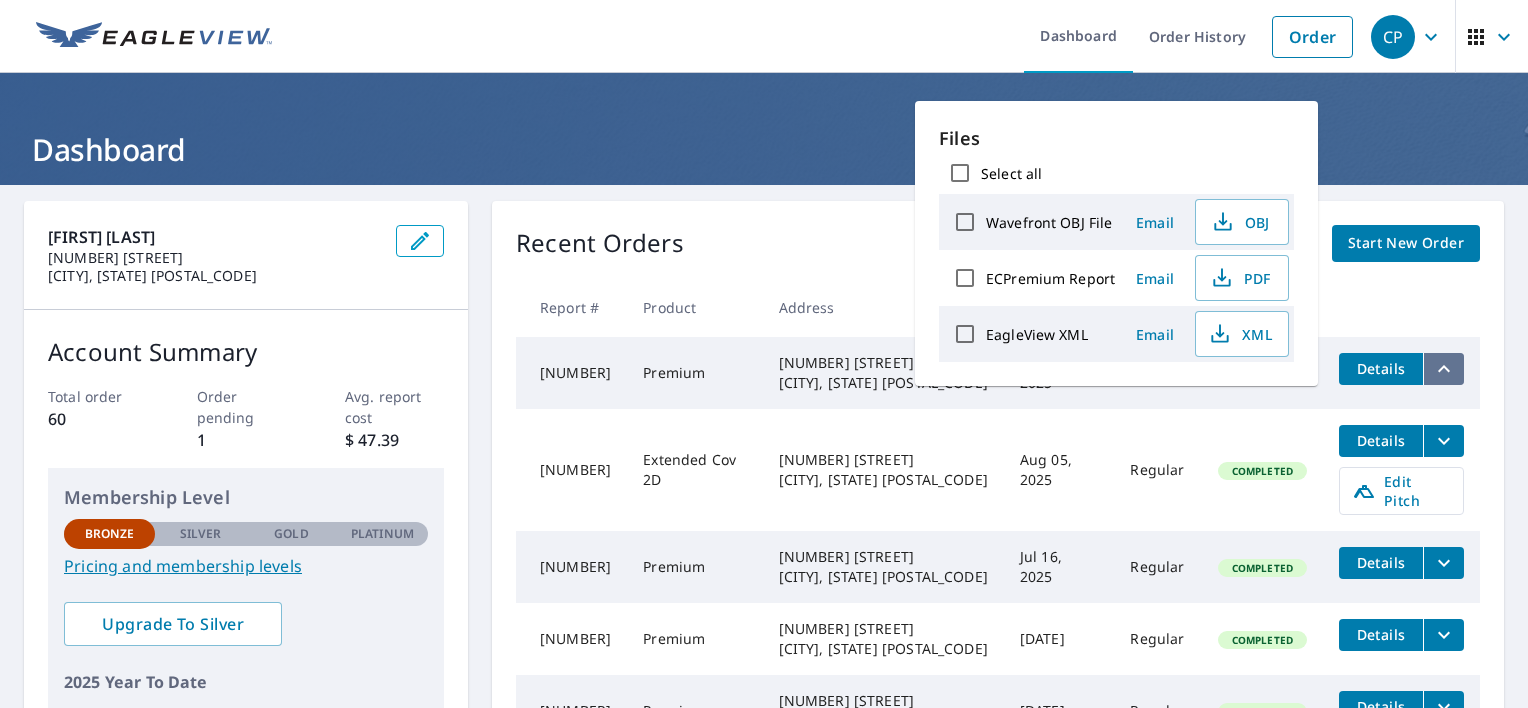 click 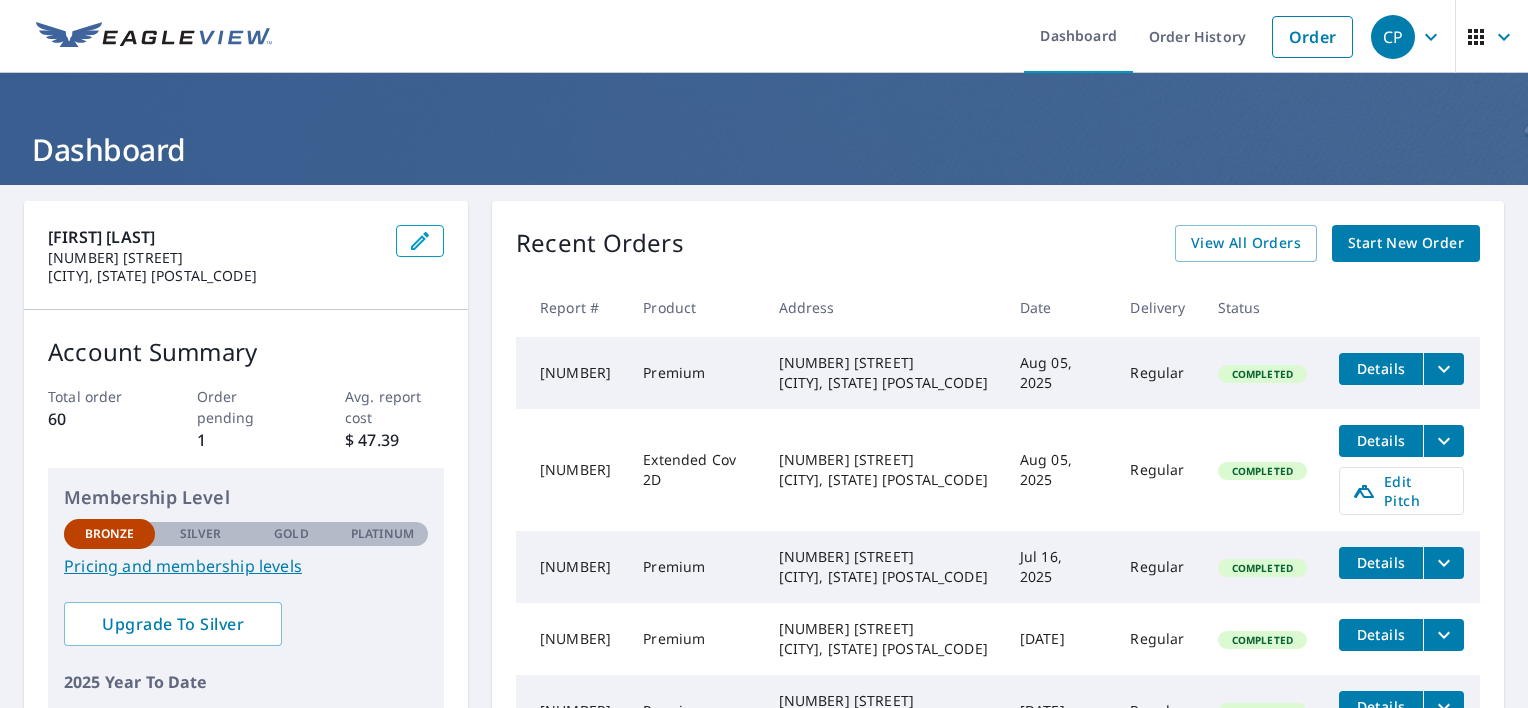 click 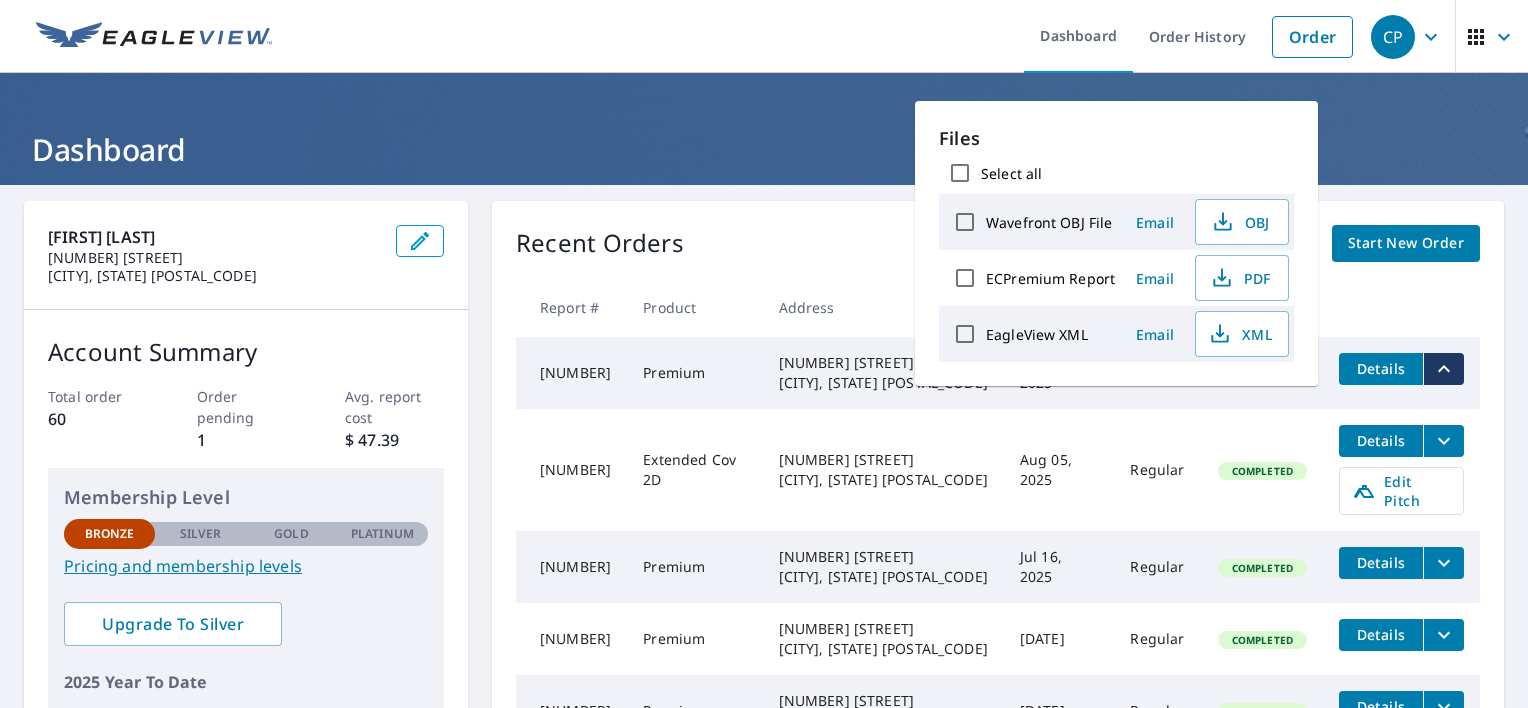click on "ECPremium Report" at bounding box center (1050, 278) 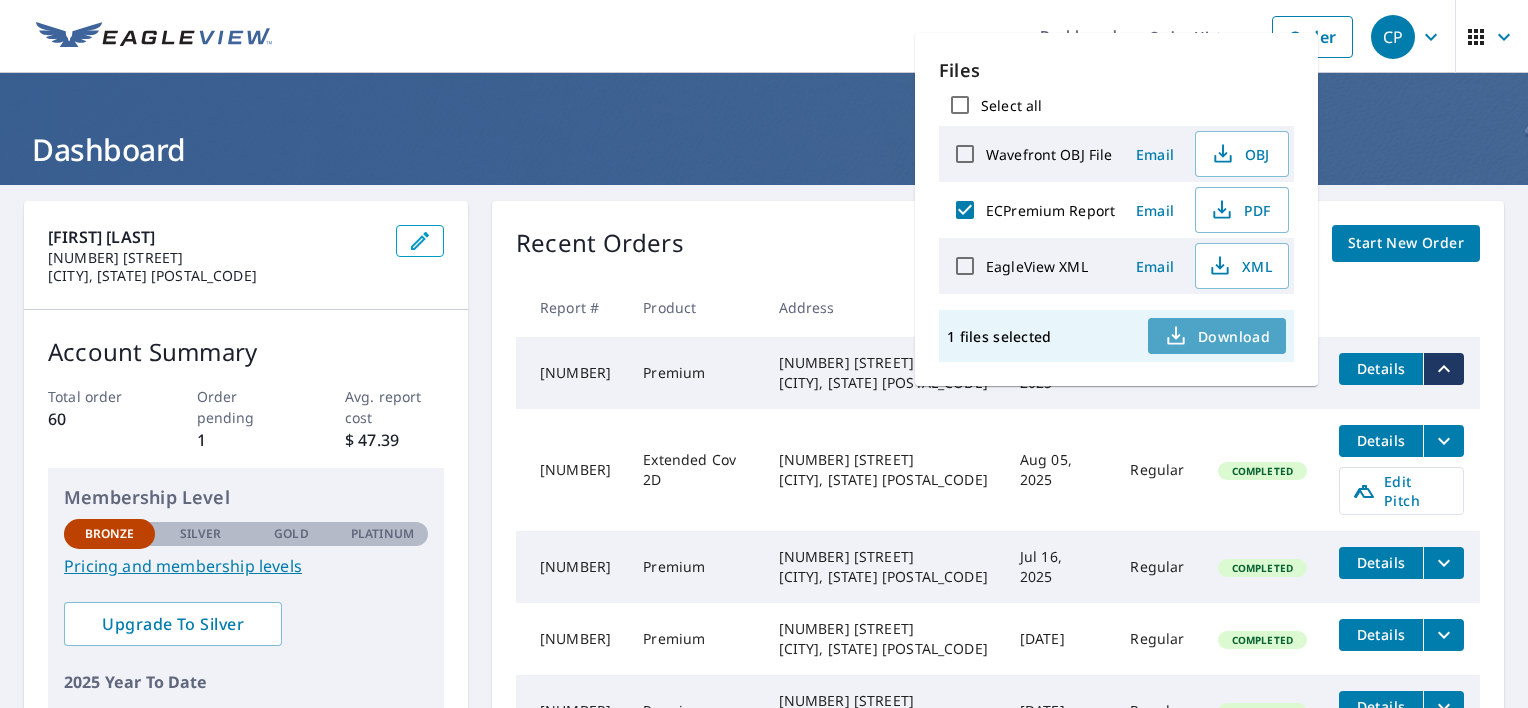 click on "Download" at bounding box center (1217, 336) 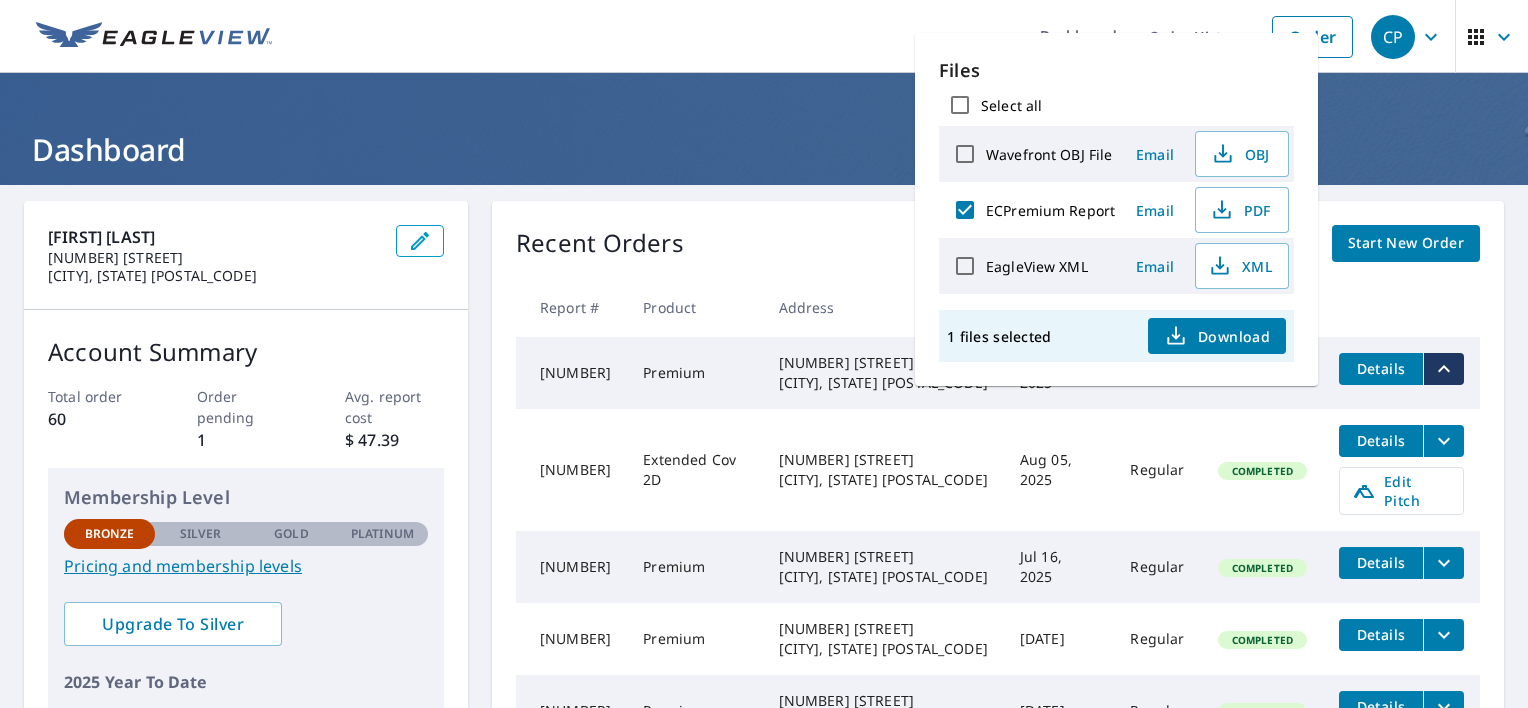 click 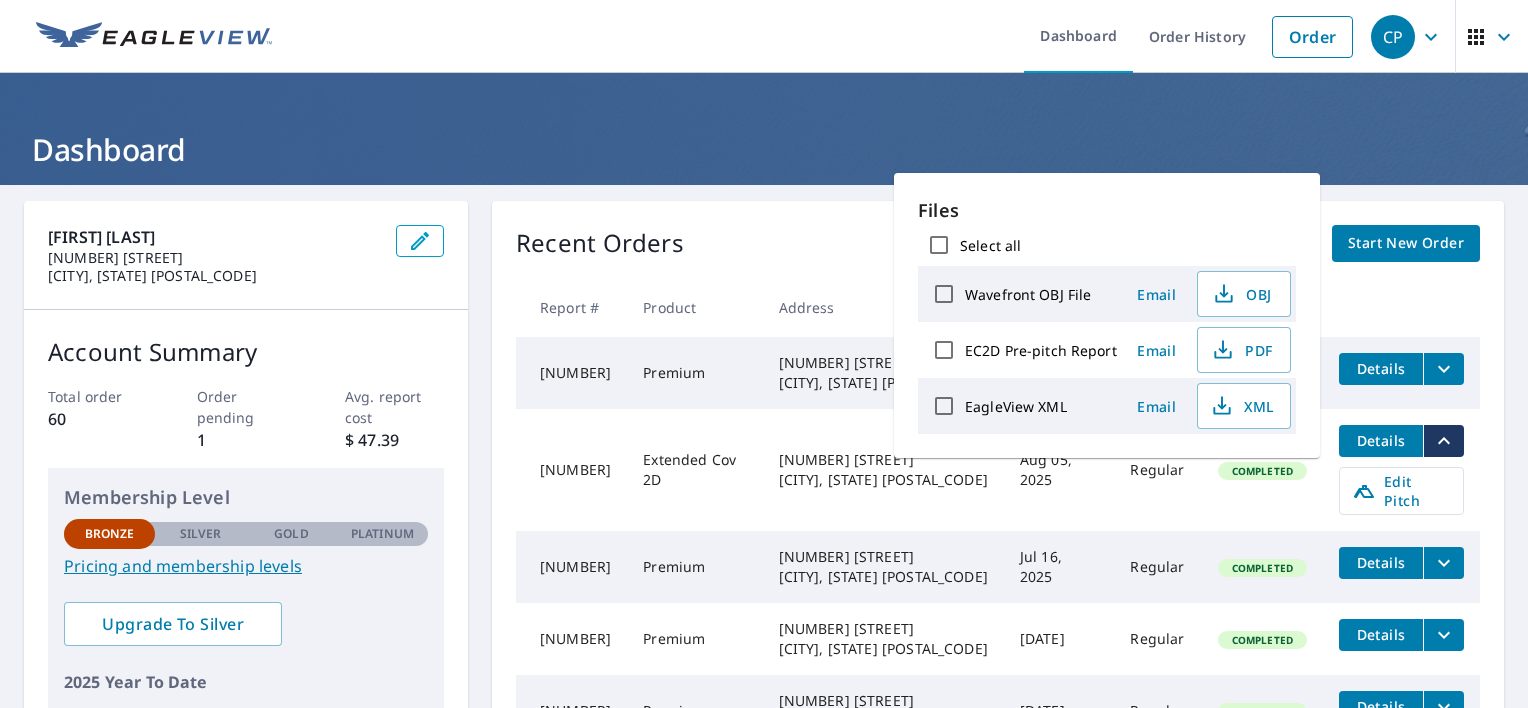 click on "EC2D Pre-pitch Report" at bounding box center (1041, 350) 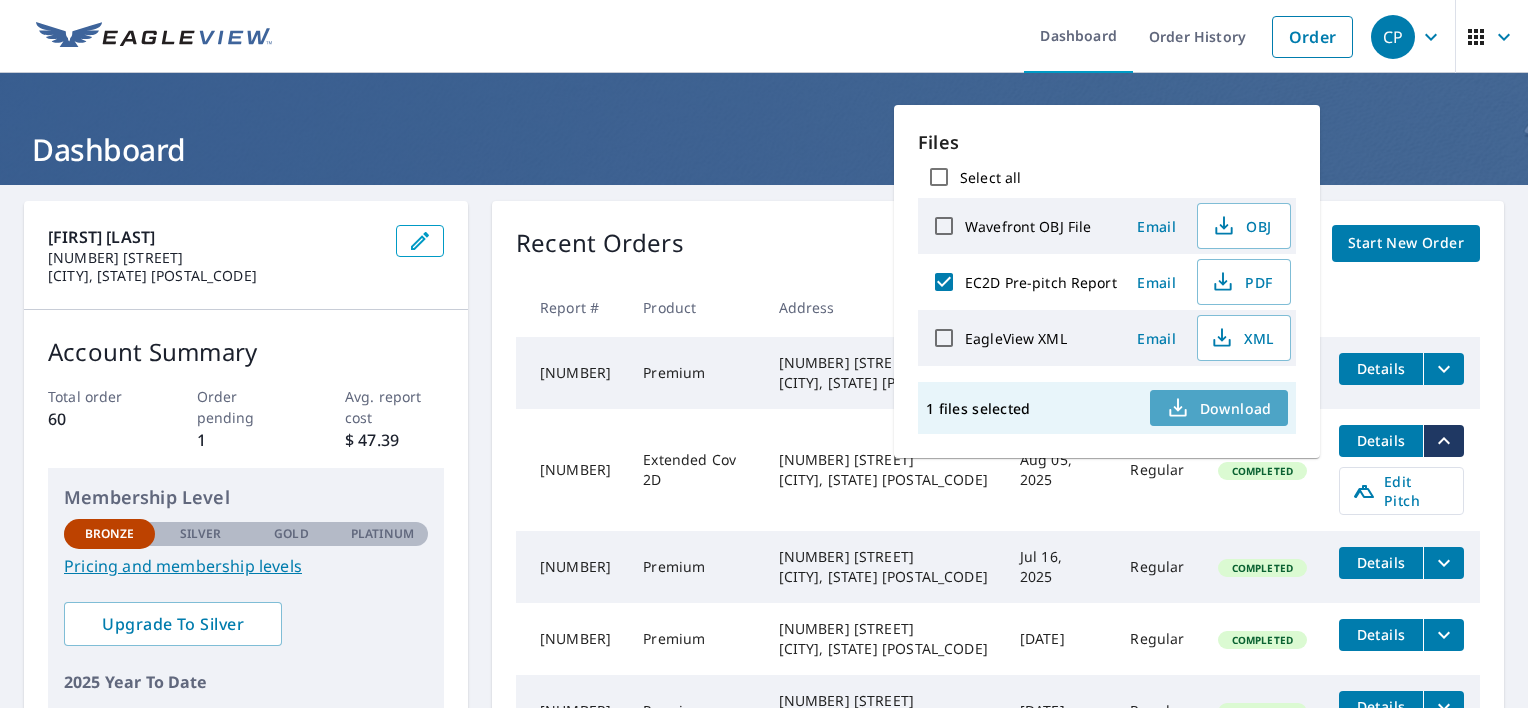 click on "Download" at bounding box center (1219, 408) 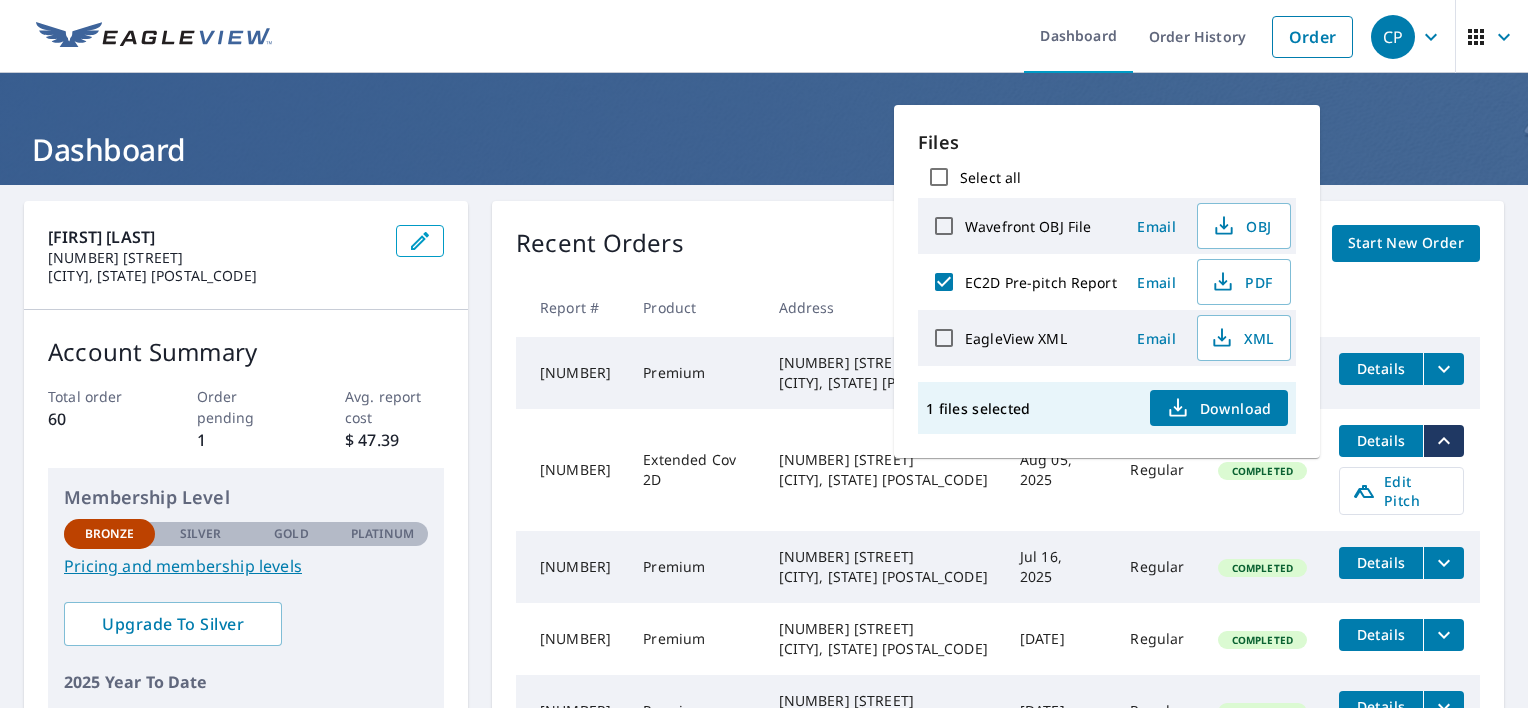 click on "EagleView XML" at bounding box center [1020, 338] 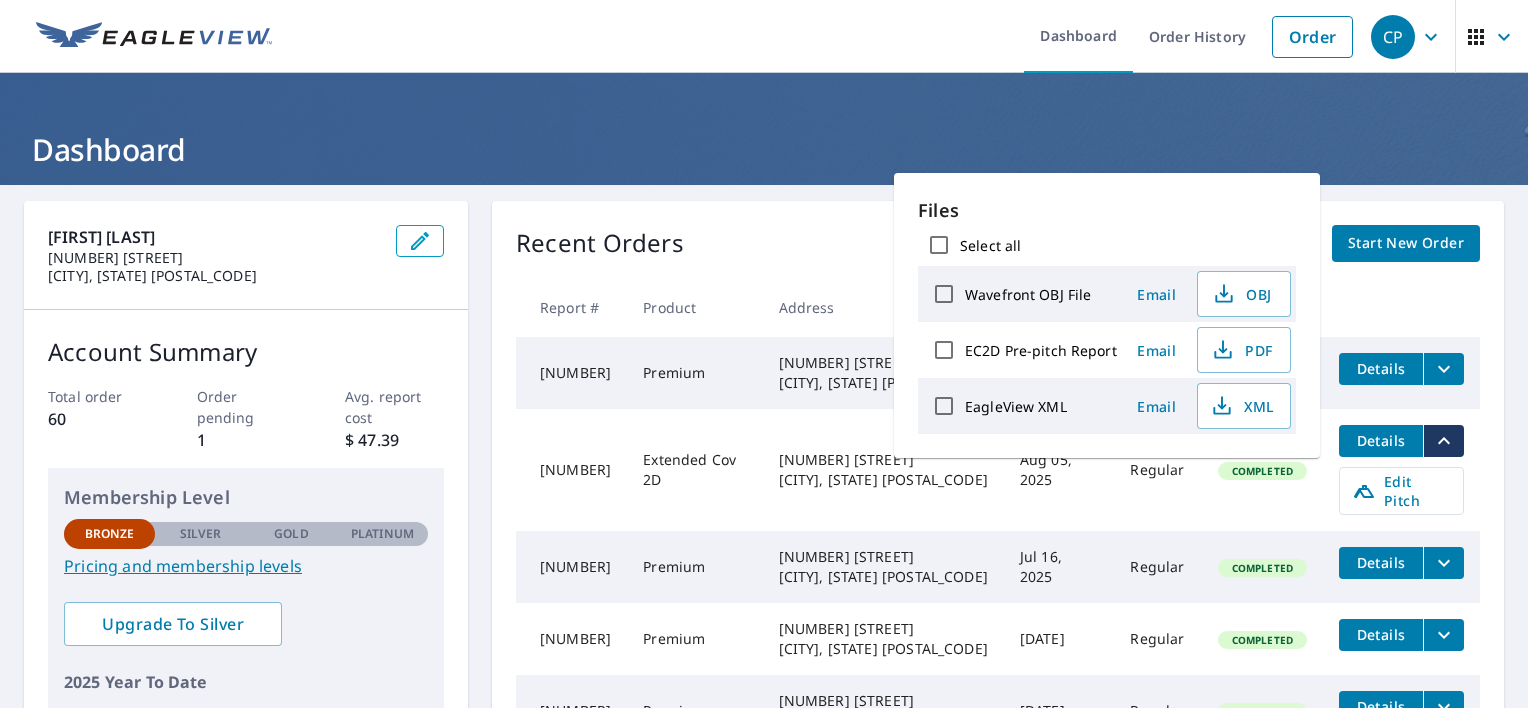 click on "8000 Bethel Rd
Norman, OK 73026" at bounding box center [883, 470] 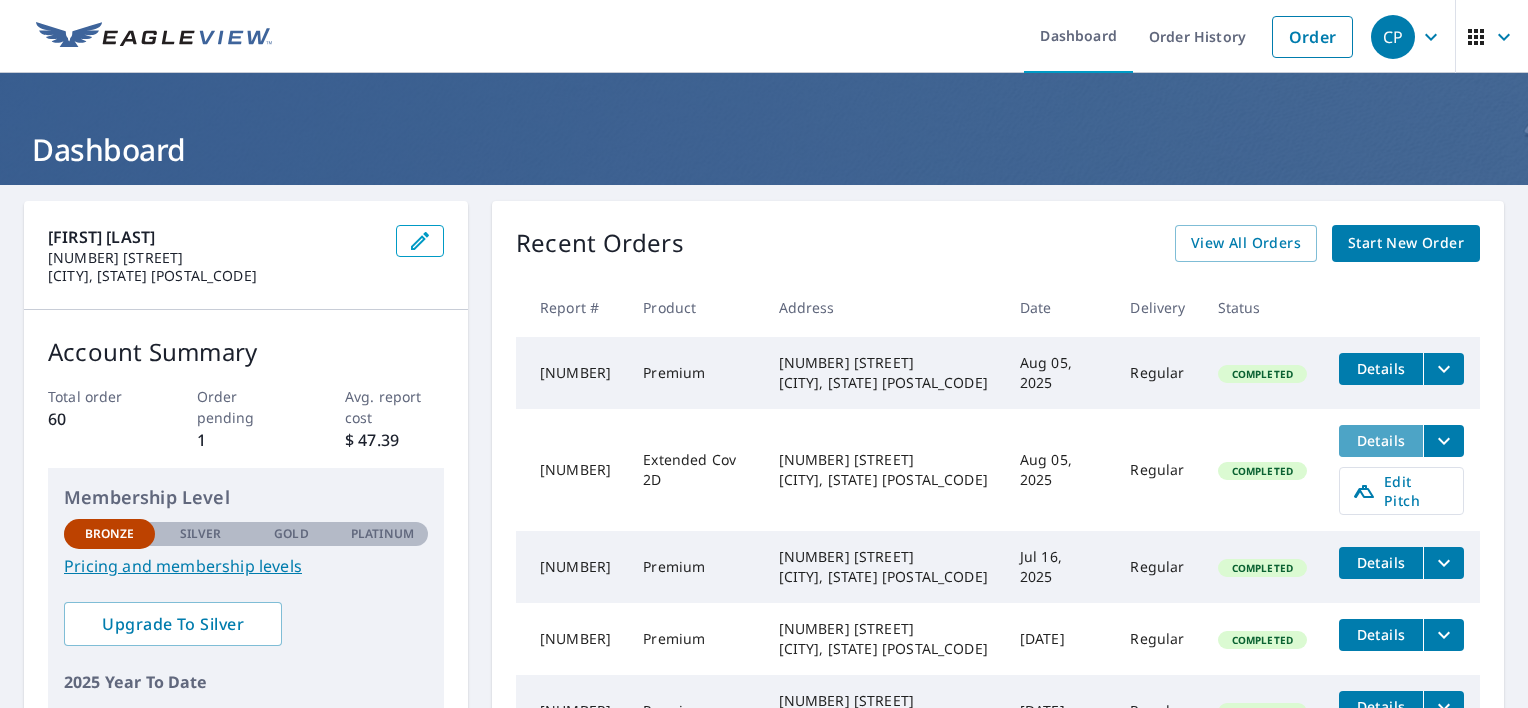 click on "Details" at bounding box center (1381, 440) 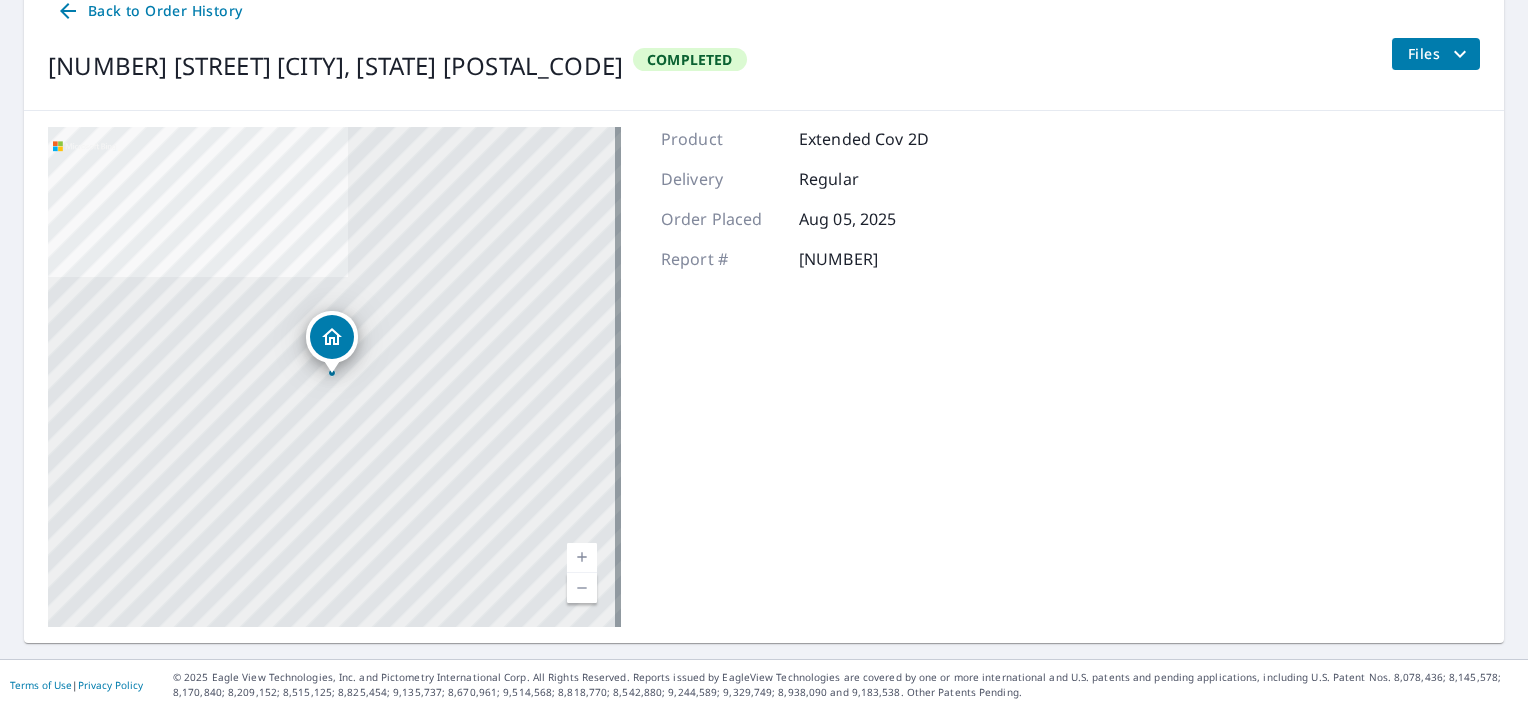scroll, scrollTop: 0, scrollLeft: 0, axis: both 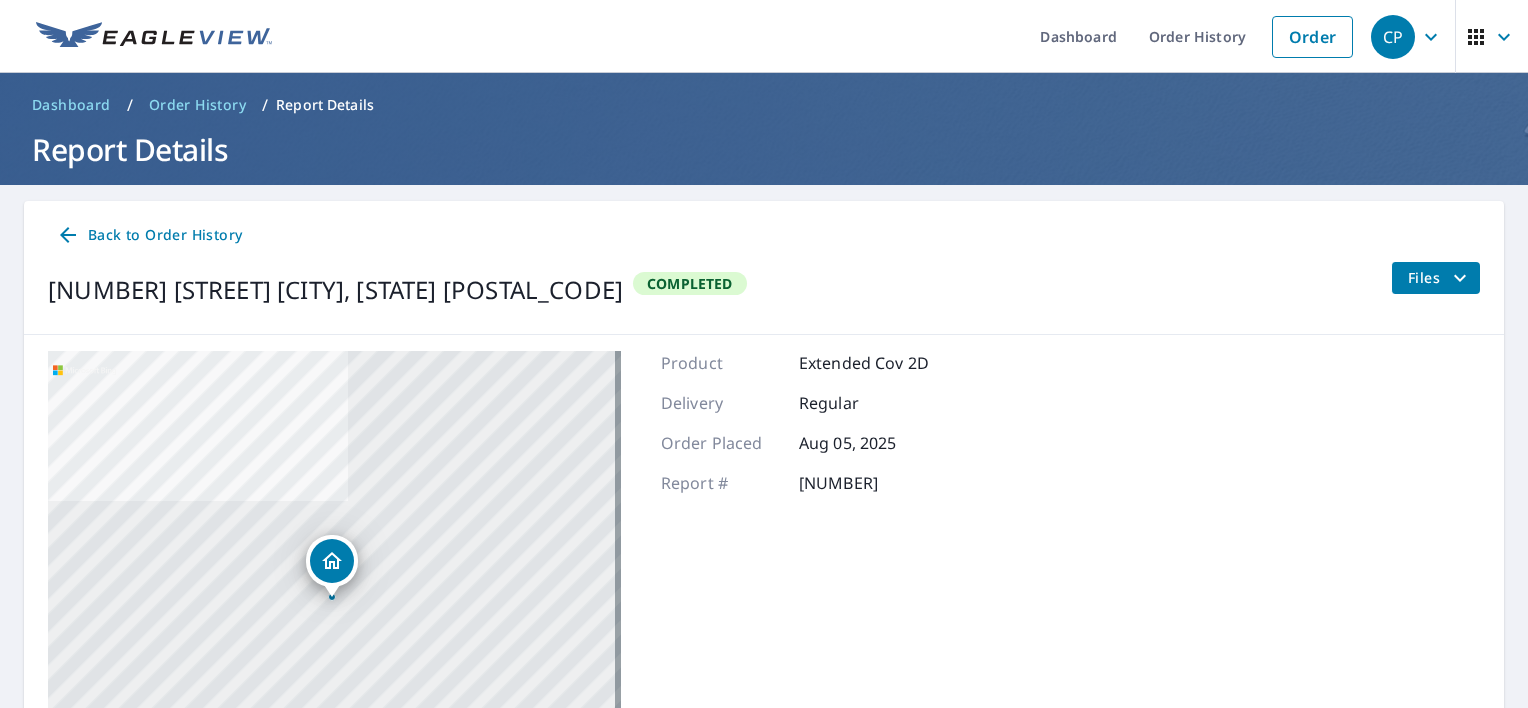 click on "Back to Order History" at bounding box center (149, 235) 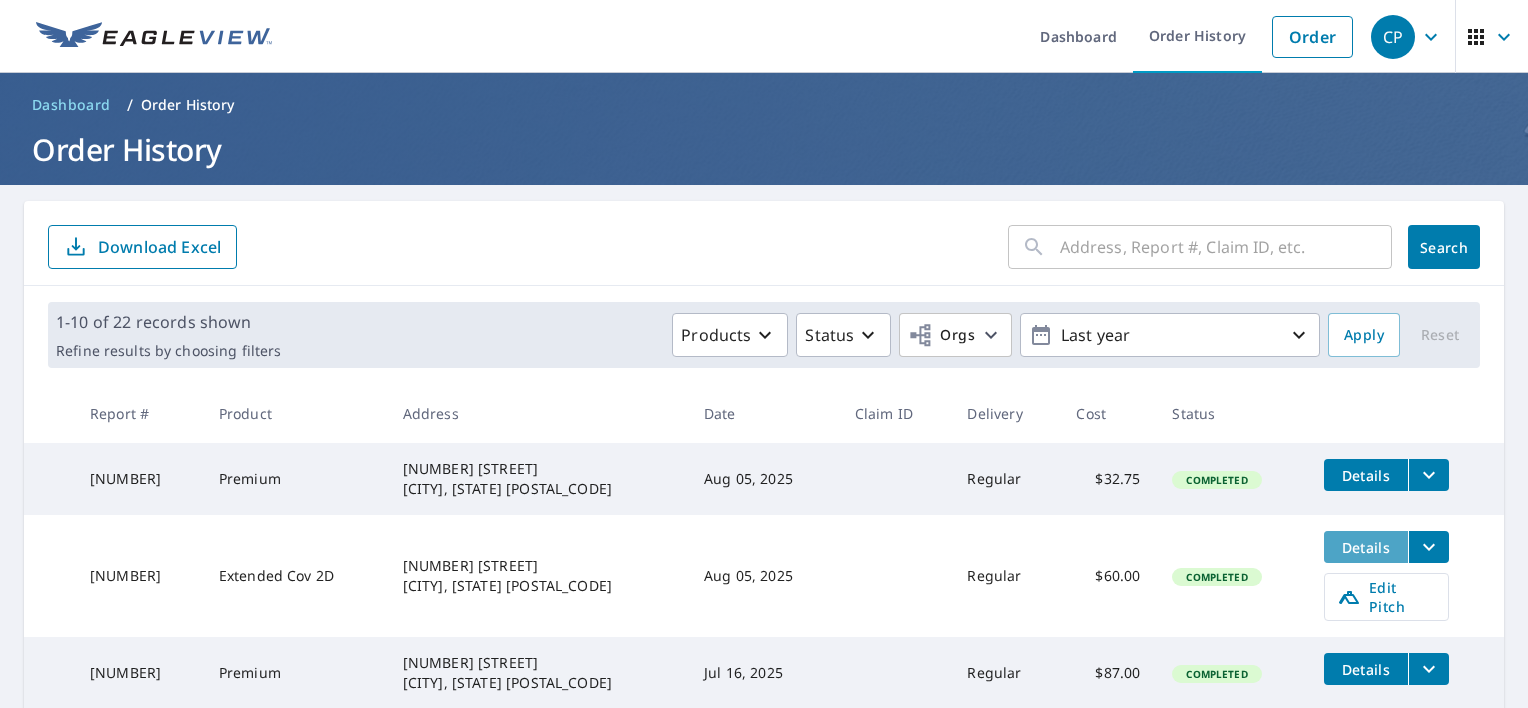 click on "Details" at bounding box center (1366, 547) 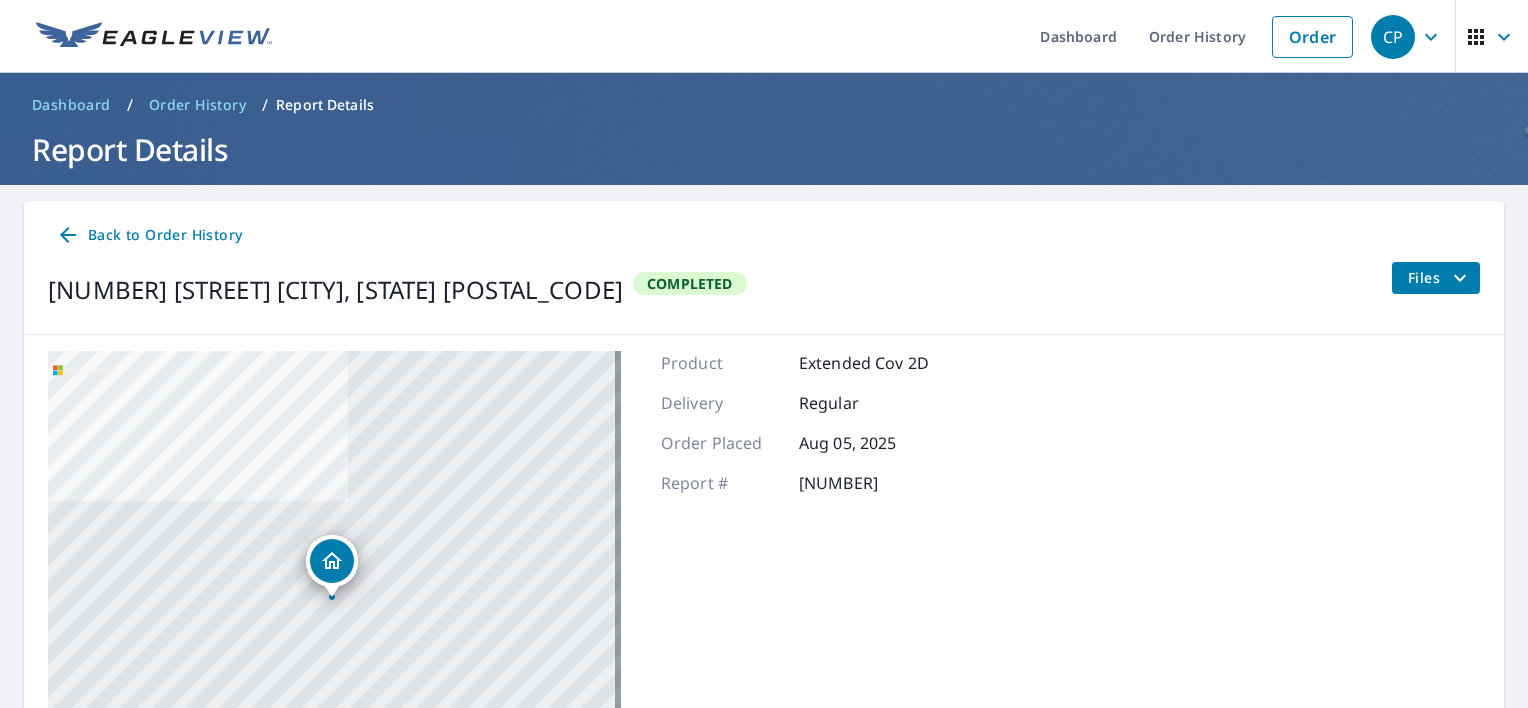 click on "Back to Order History" at bounding box center [149, 235] 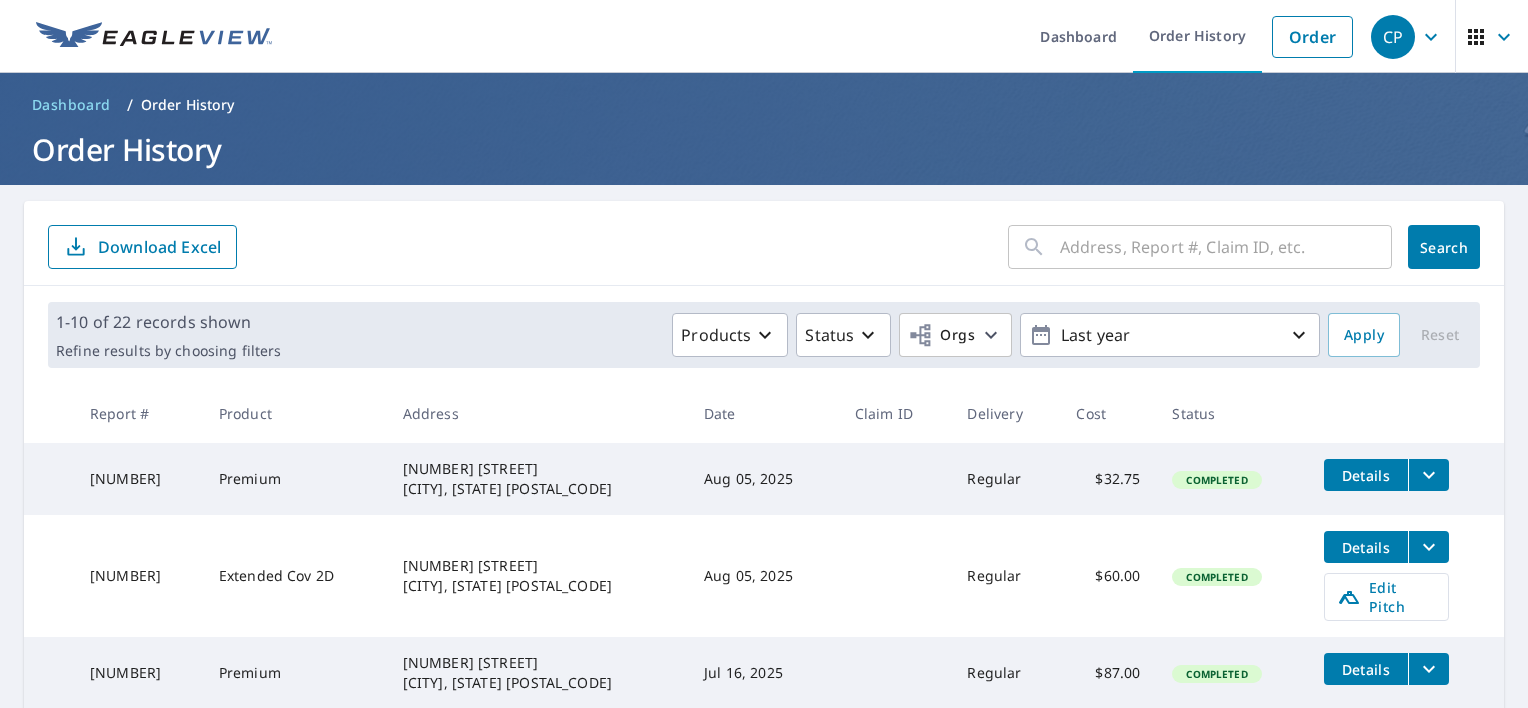 scroll, scrollTop: 142, scrollLeft: 0, axis: vertical 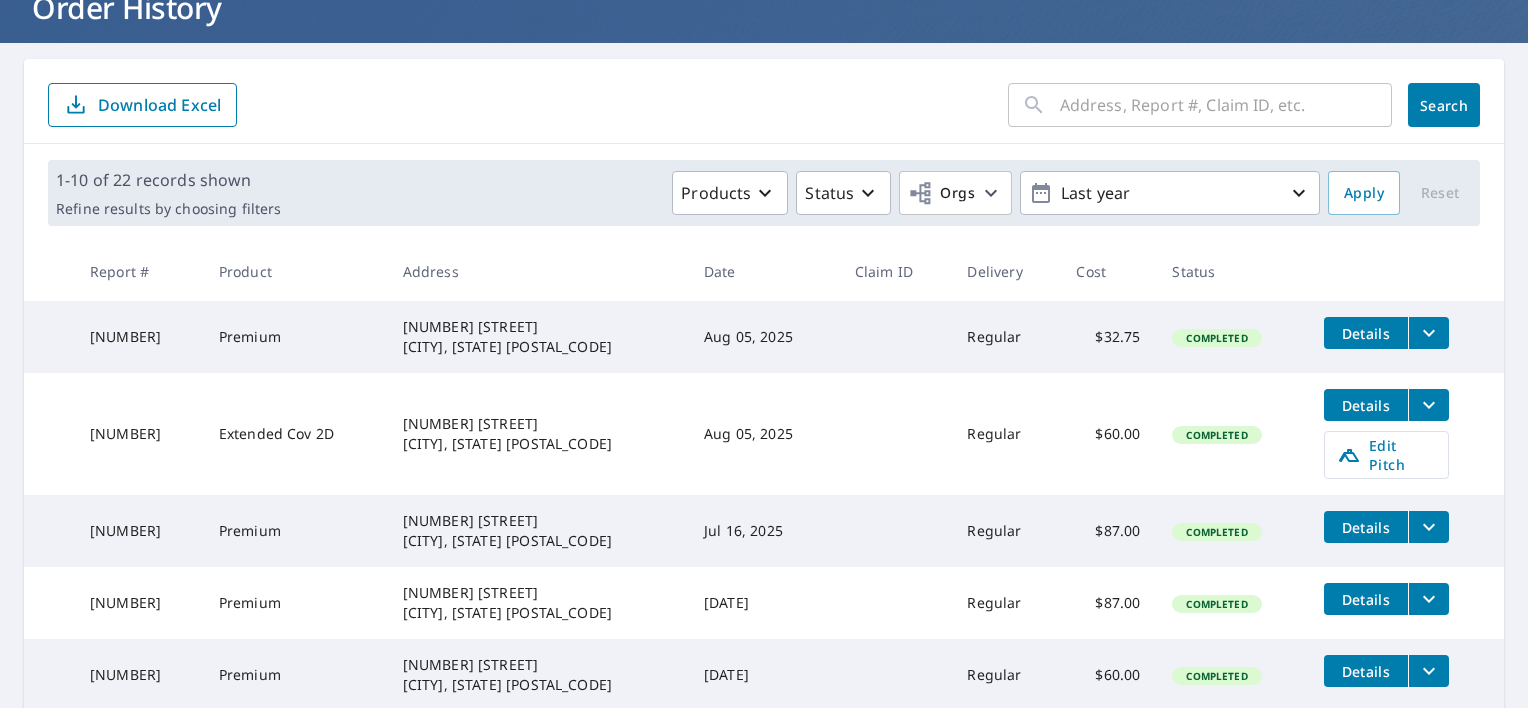 click 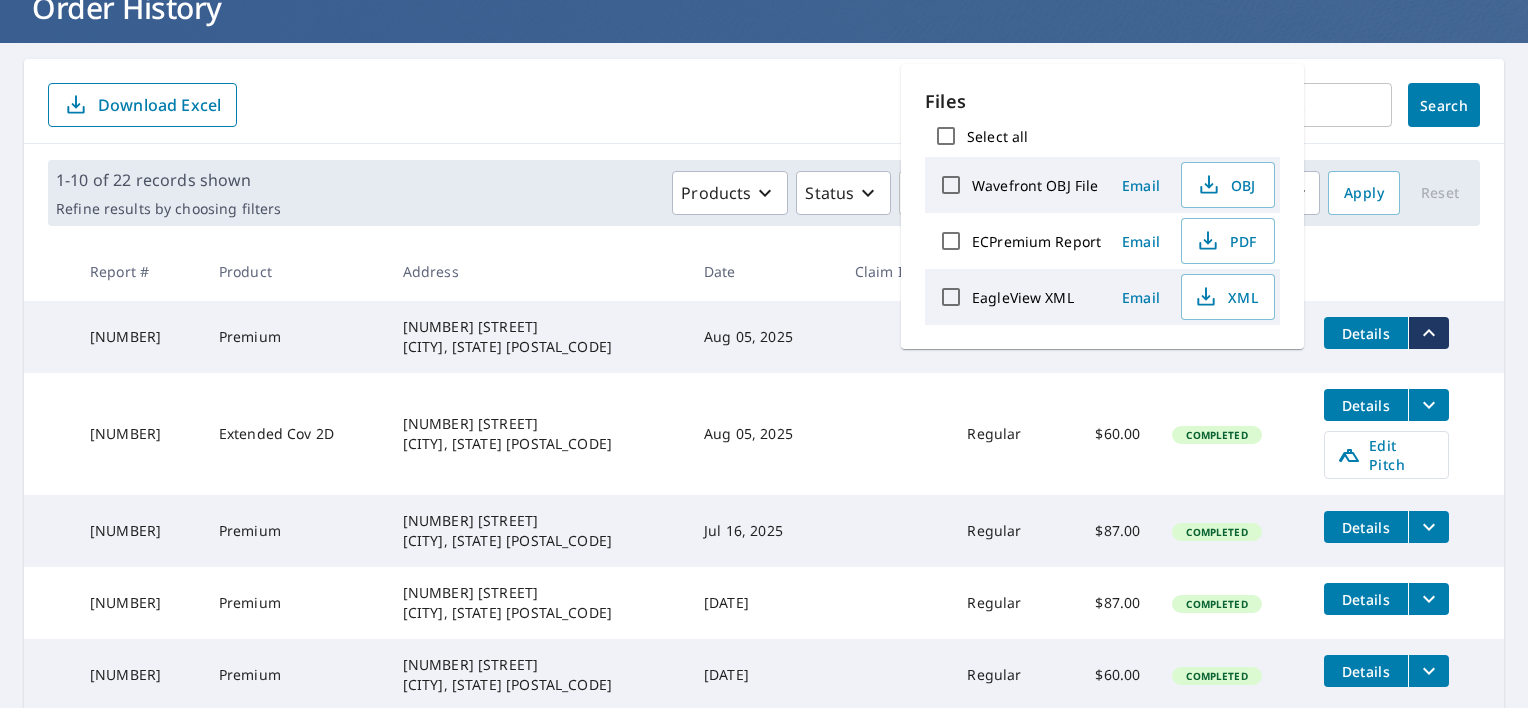 click on "ECPremium Report" at bounding box center [1036, 241] 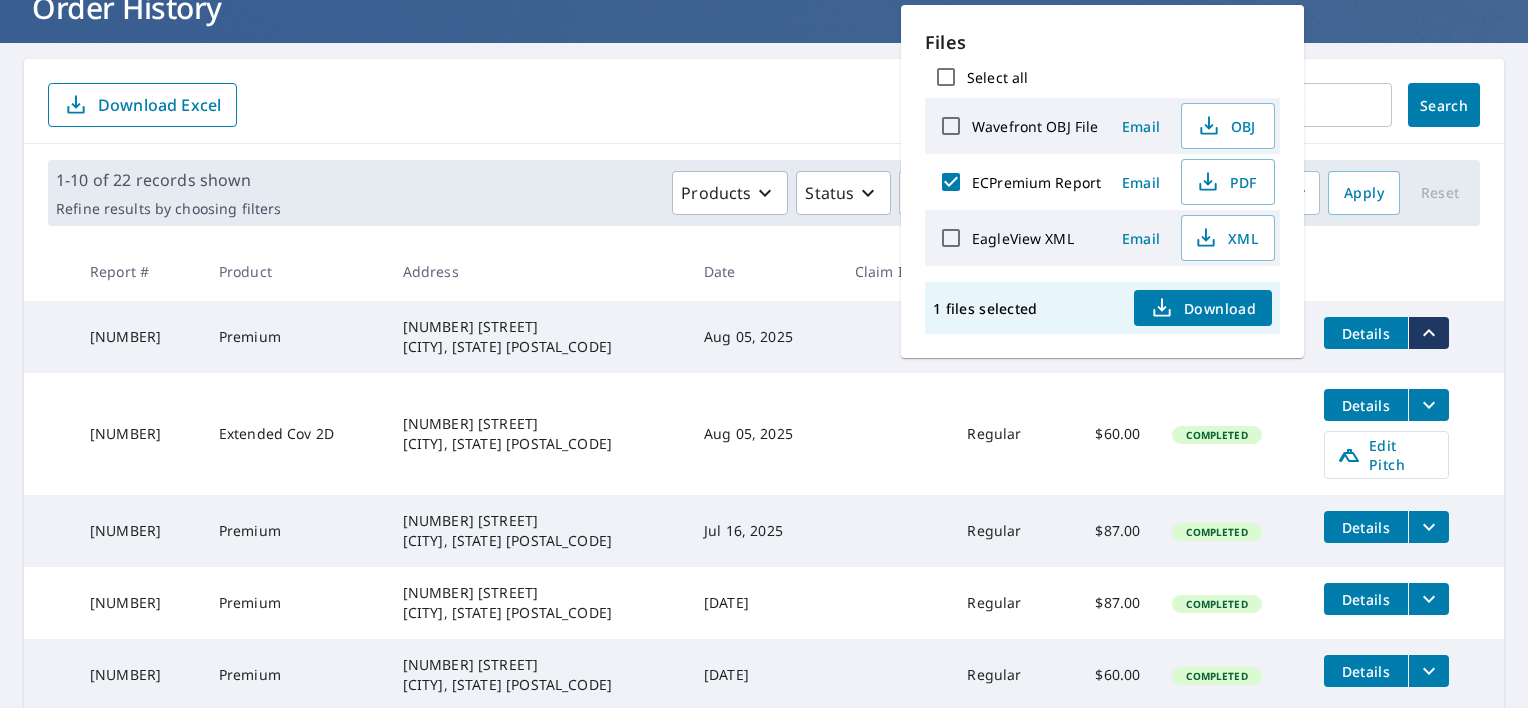 click on "8000 Bethel Rd
Norman, OK 73026" at bounding box center [537, 434] 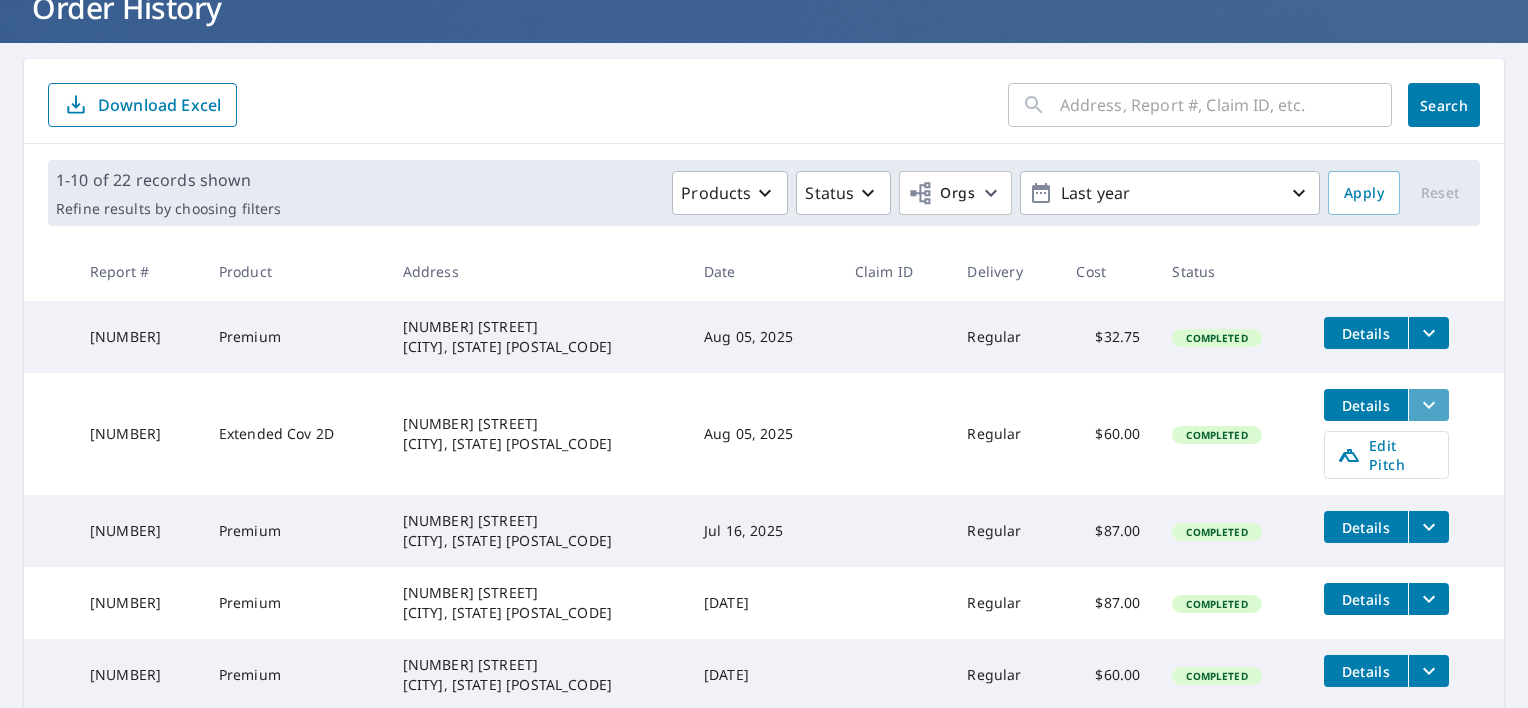 click 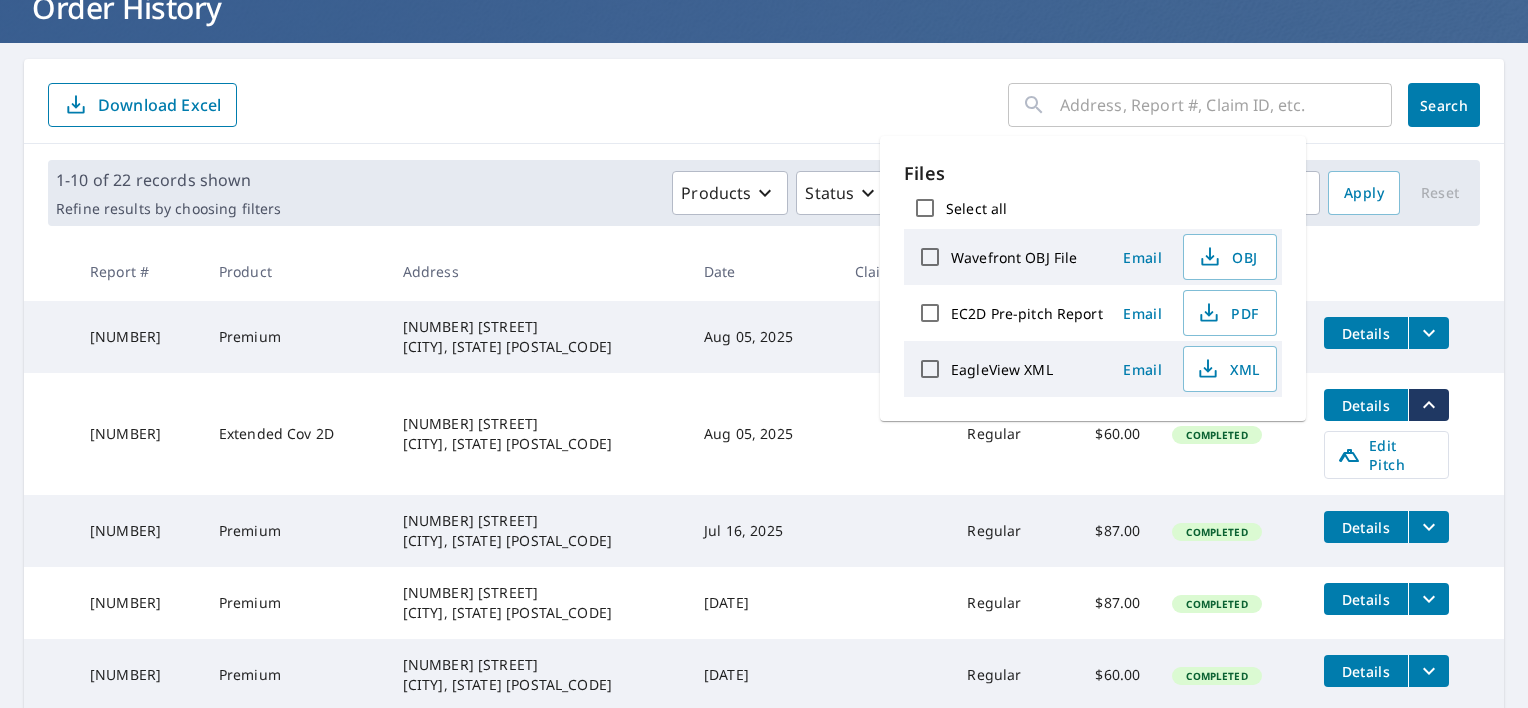 click on "Aug 05, 2025" at bounding box center [763, 337] 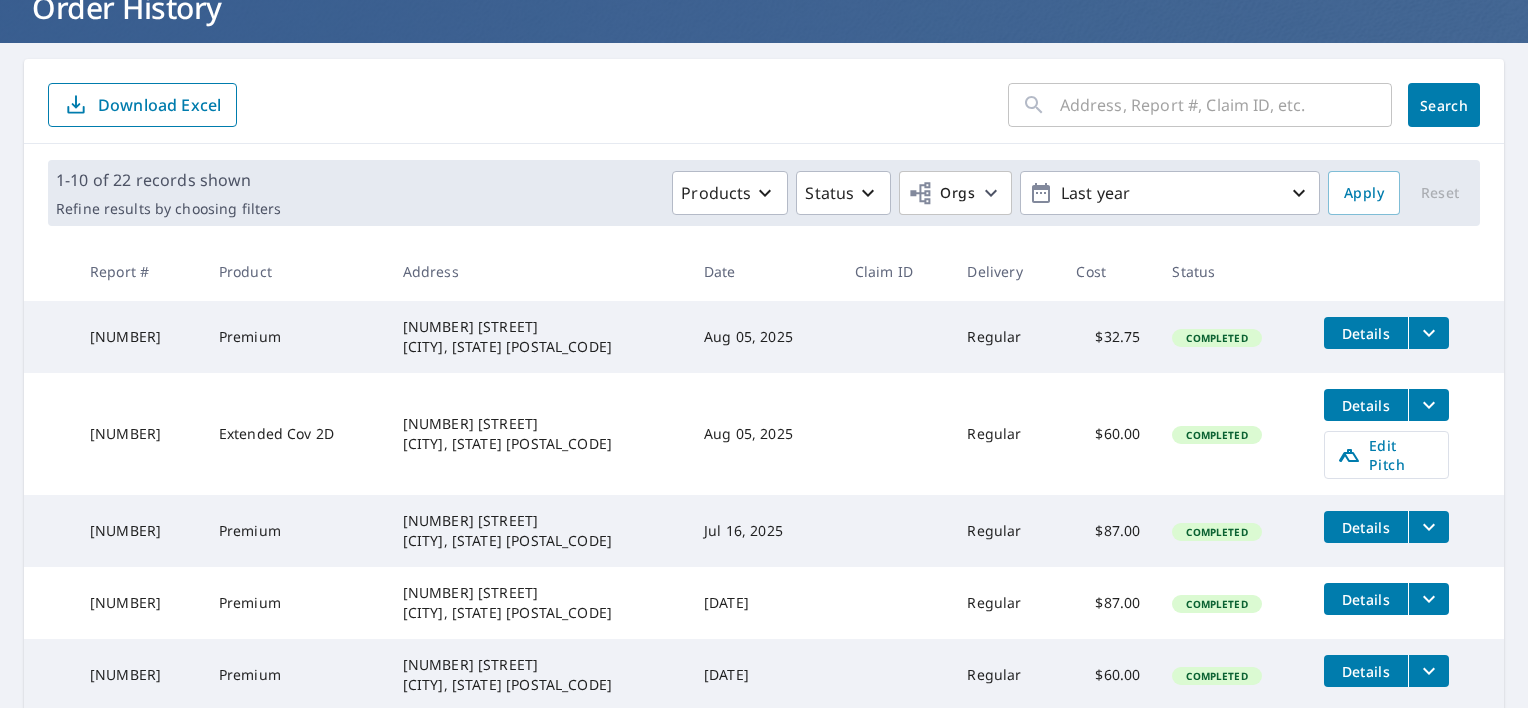 click 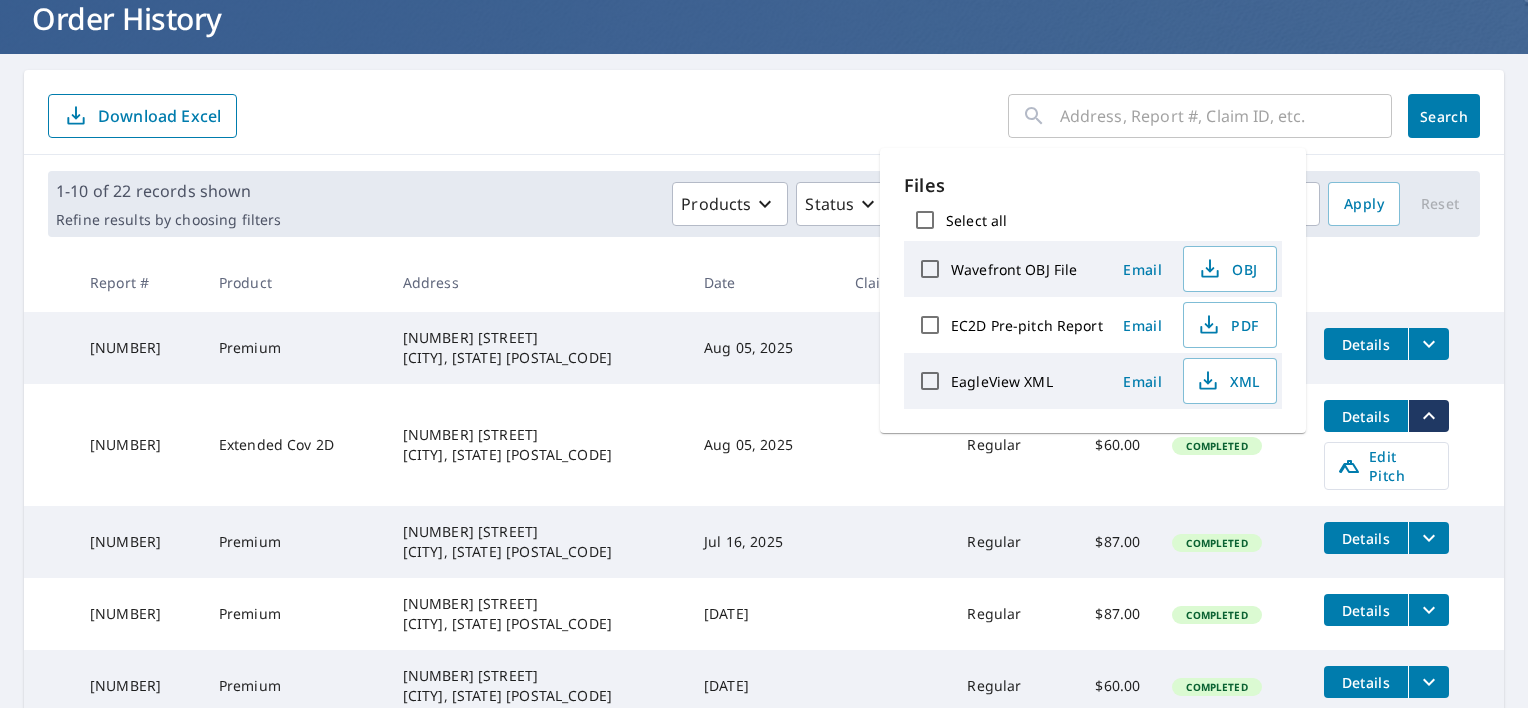 scroll, scrollTop: 123, scrollLeft: 0, axis: vertical 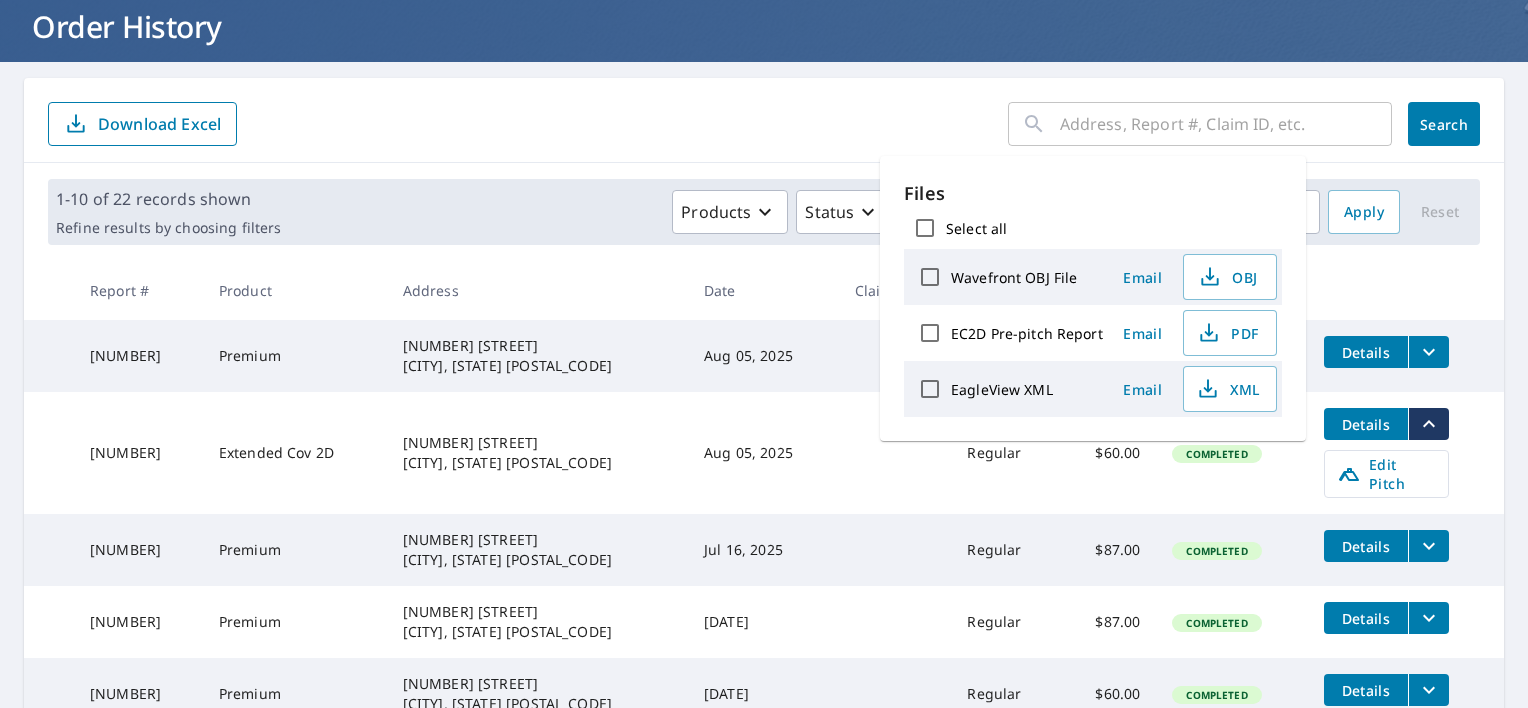 click on "EC2D Pre-pitch Report" at bounding box center (1027, 333) 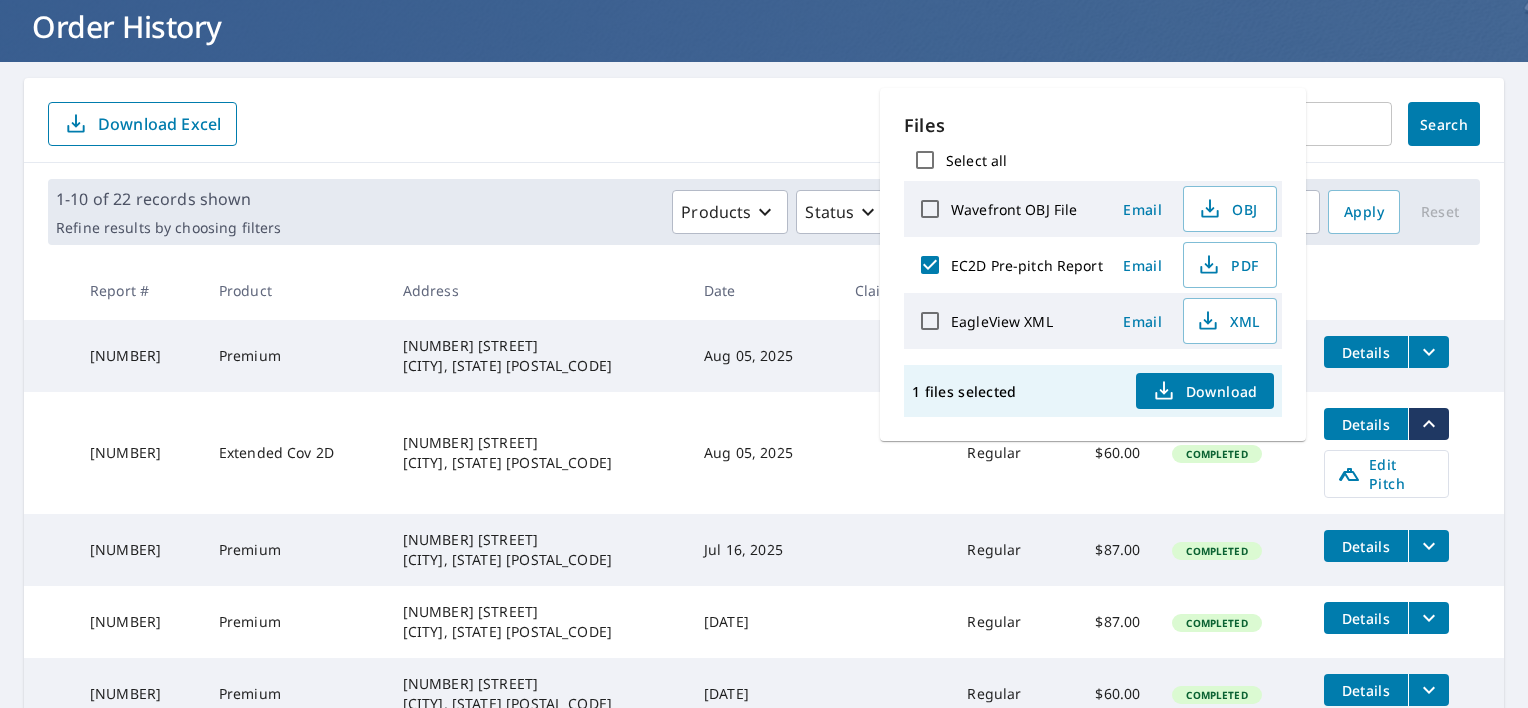 click on "EC2D Pre-pitch Report" at bounding box center [1006, 265] 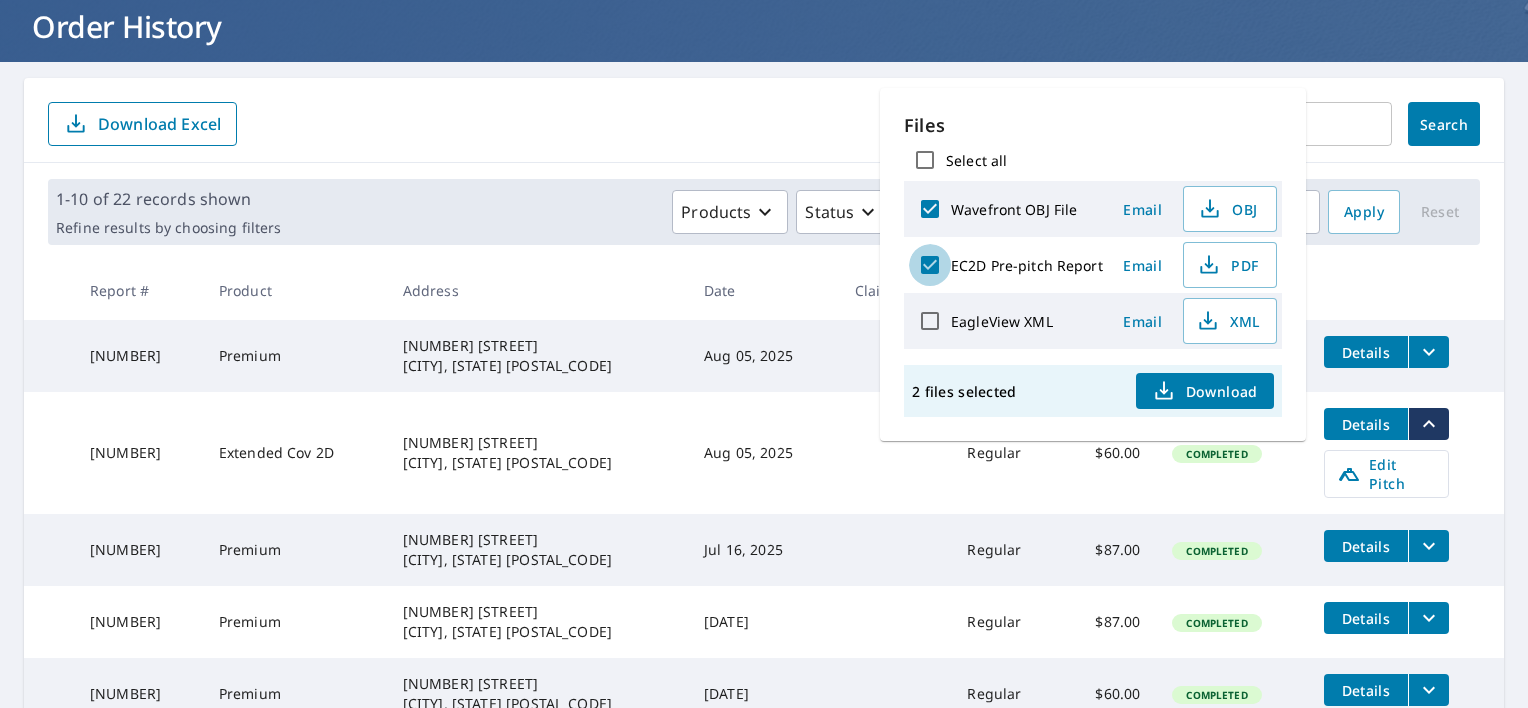 click on "EC2D Pre-pitch Report" at bounding box center [930, 265] 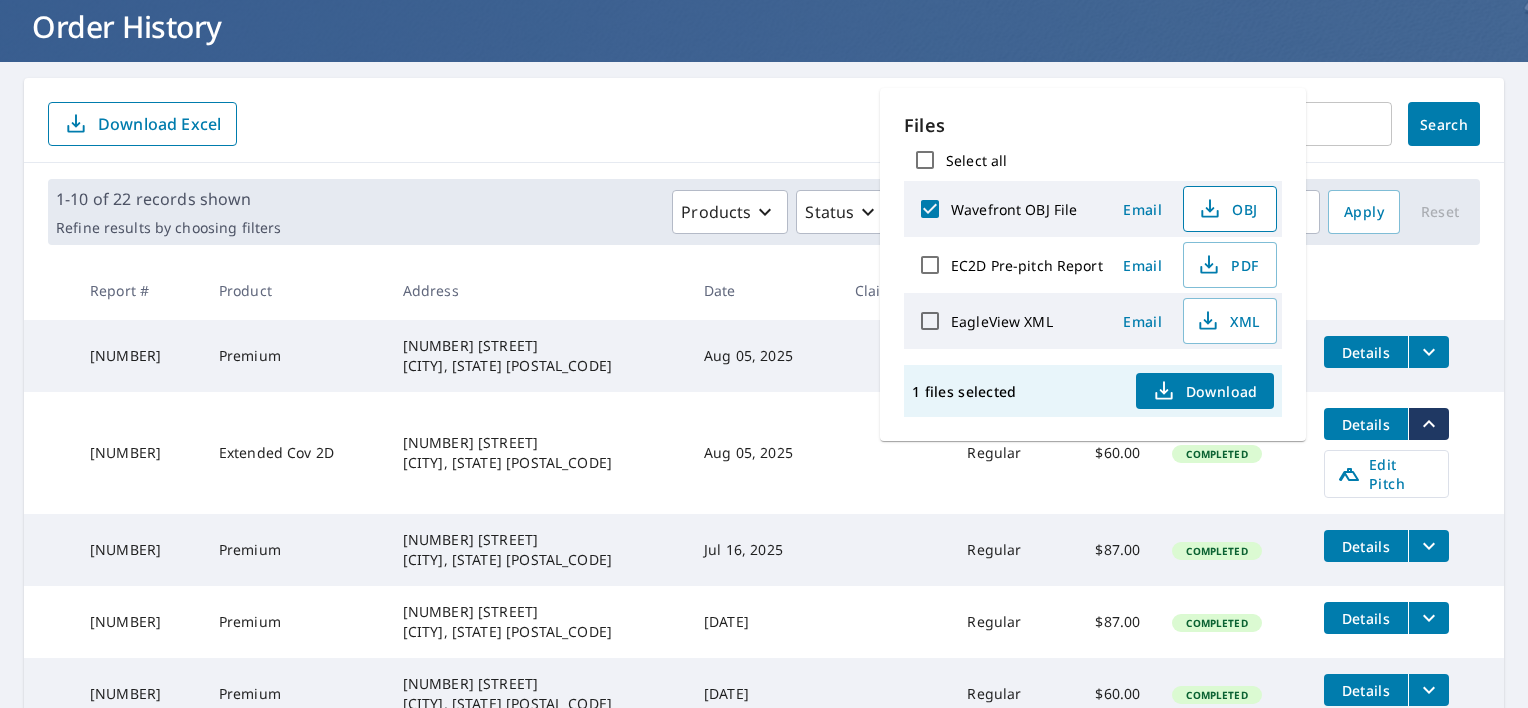 click on "OBJ" at bounding box center [1228, 209] 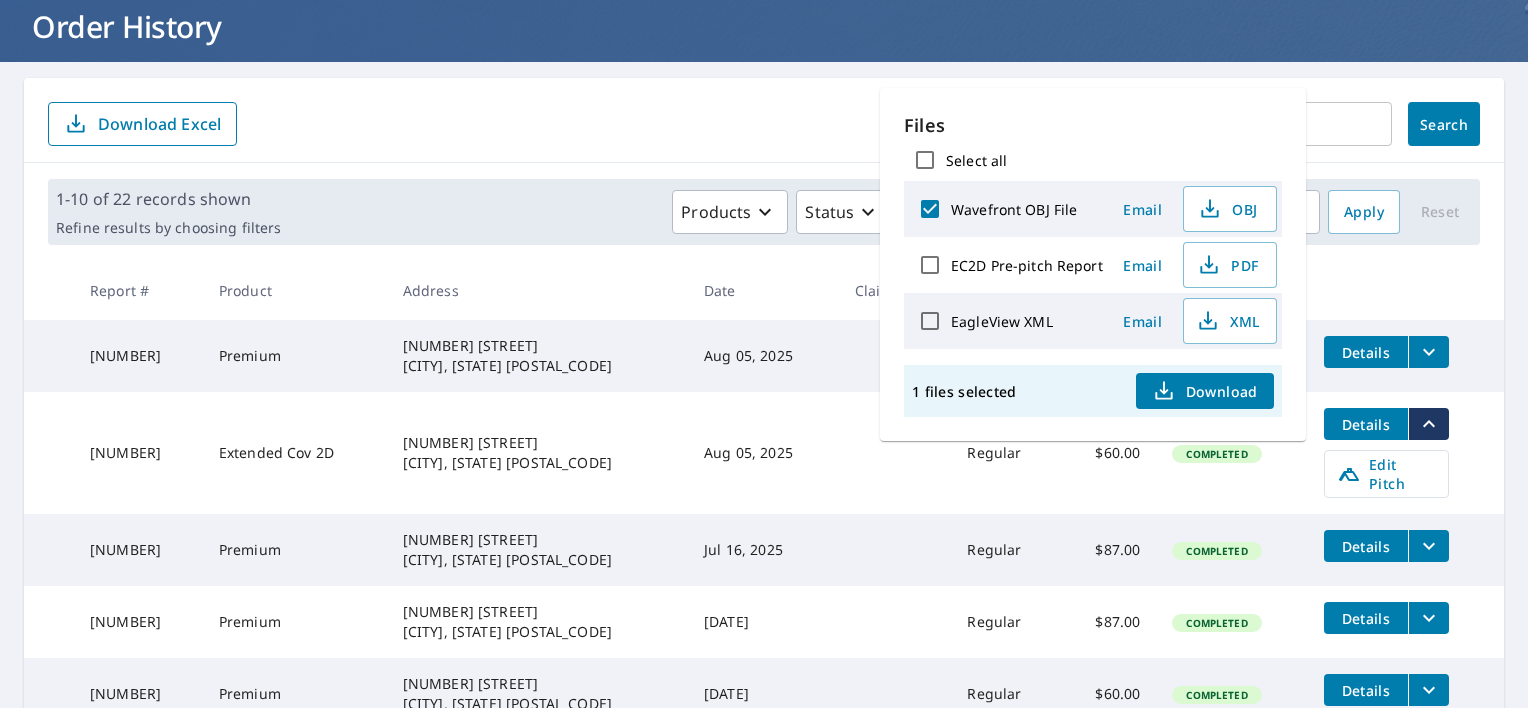 click on "Files Select all Wavefront OBJ File Email OBJ EC2D Pre-pitch Report Email PDF EagleView XML Email XML 1 files selected Download" at bounding box center [1093, 264] 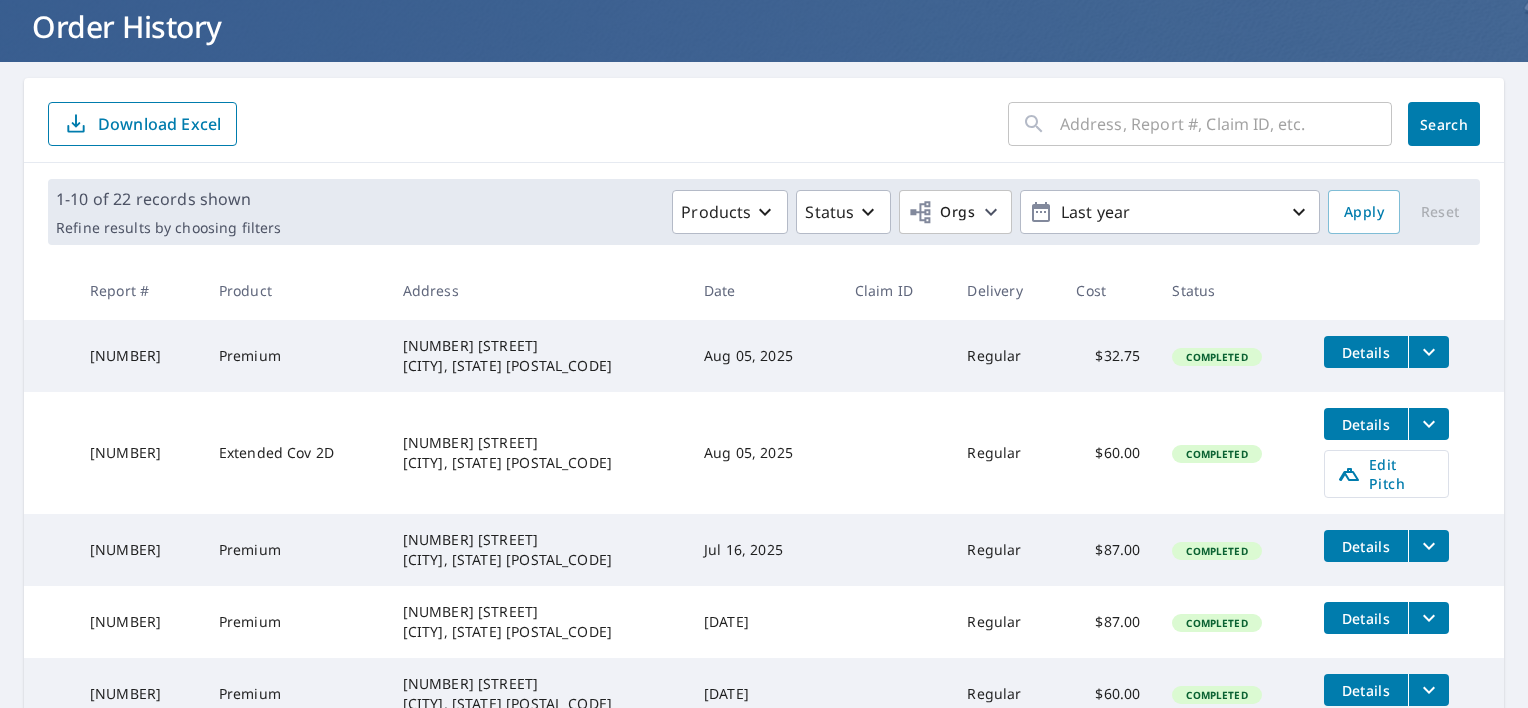 click on "Extended Cov 2D" at bounding box center (295, 453) 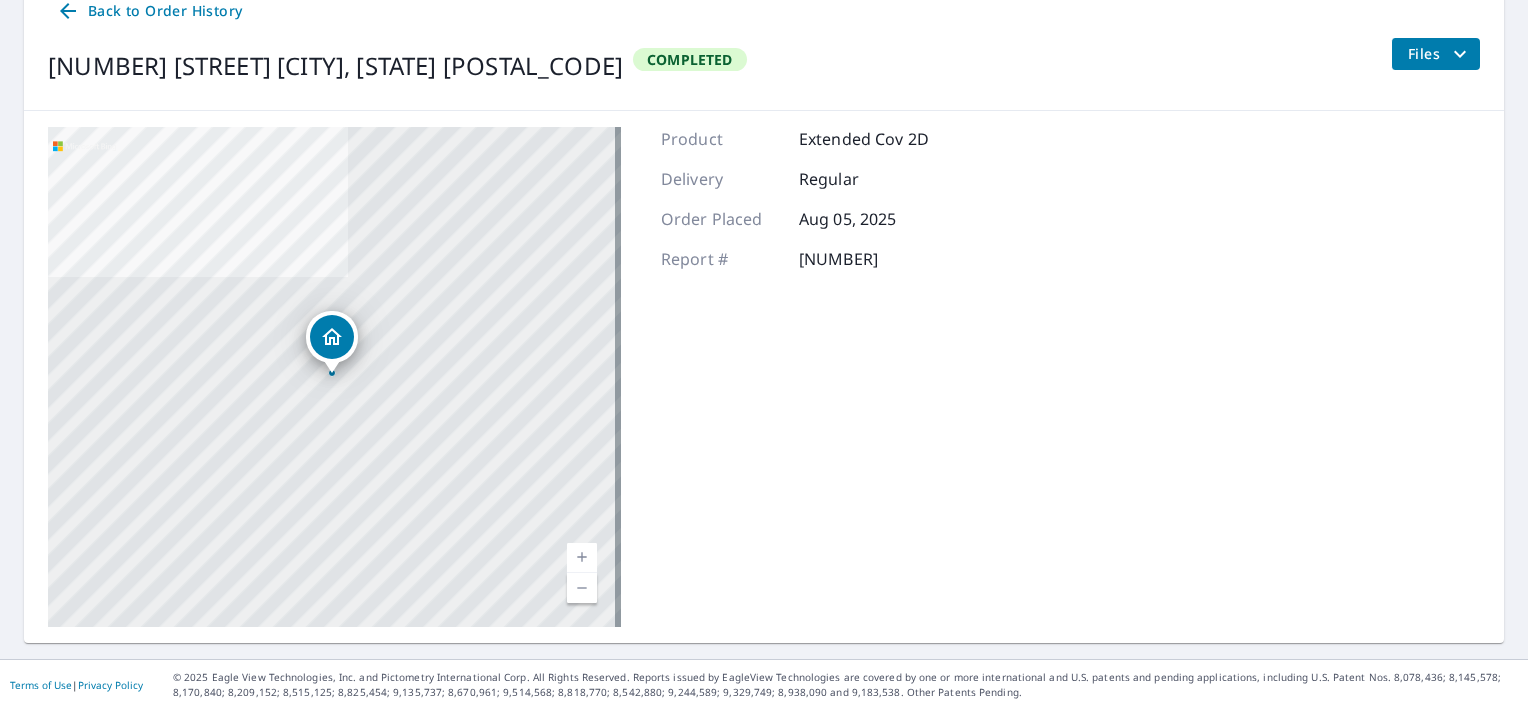 scroll, scrollTop: 0, scrollLeft: 0, axis: both 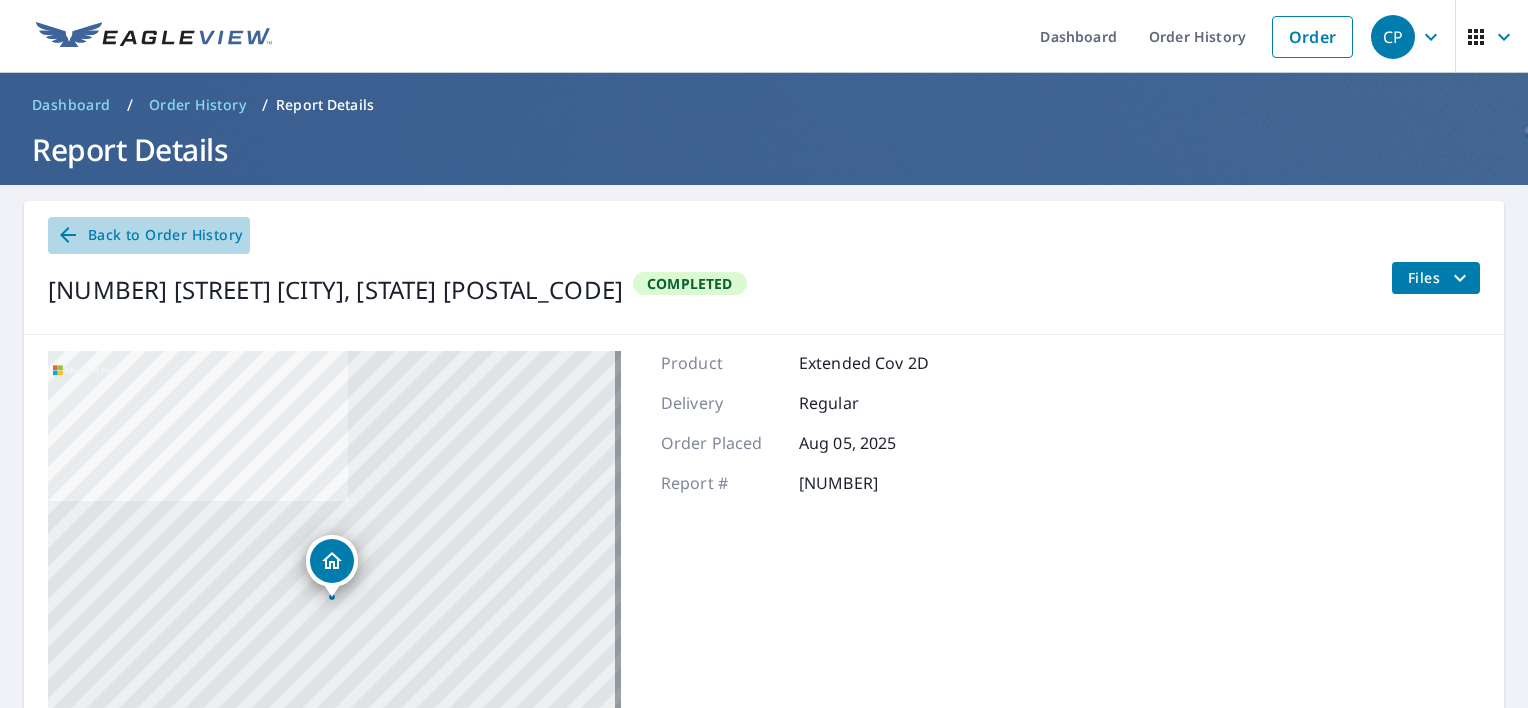 click 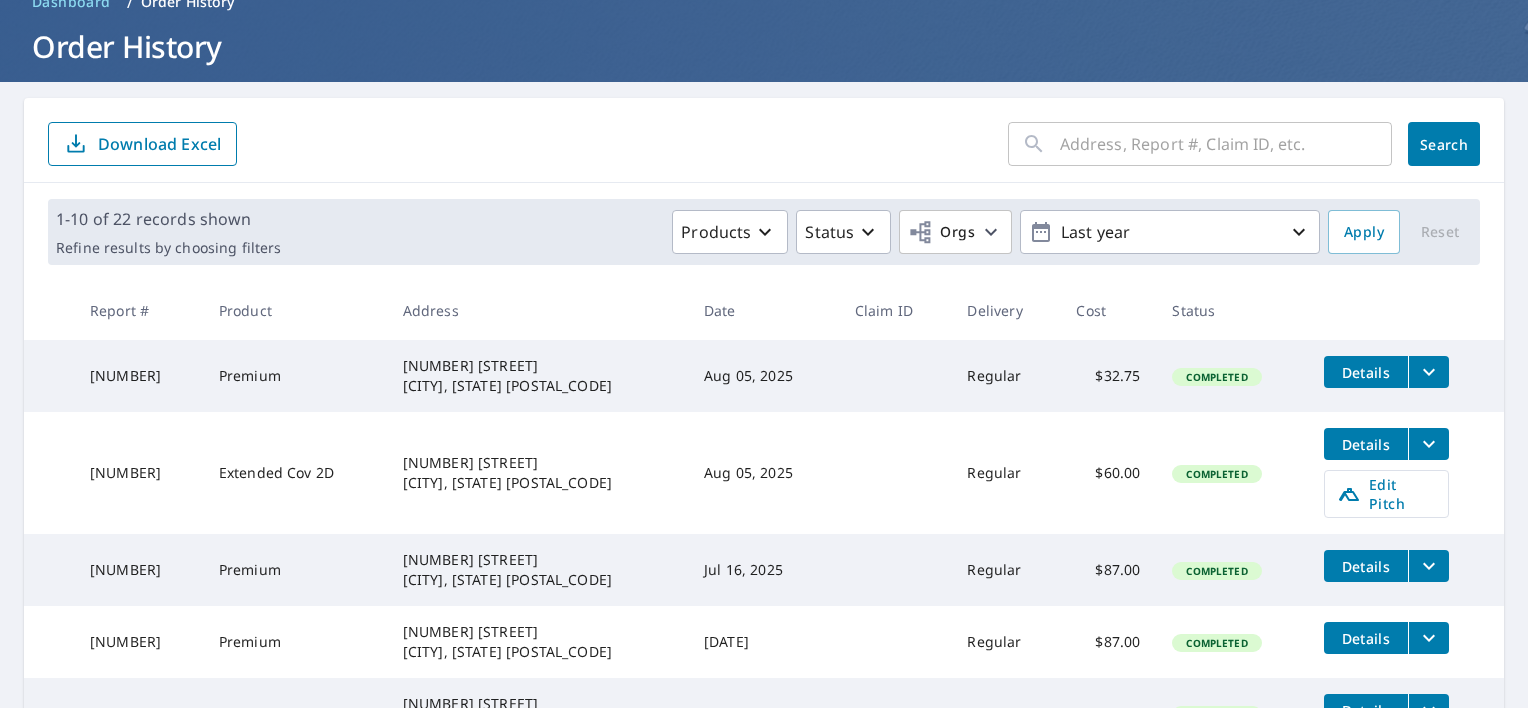 scroll, scrollTop: 104, scrollLeft: 0, axis: vertical 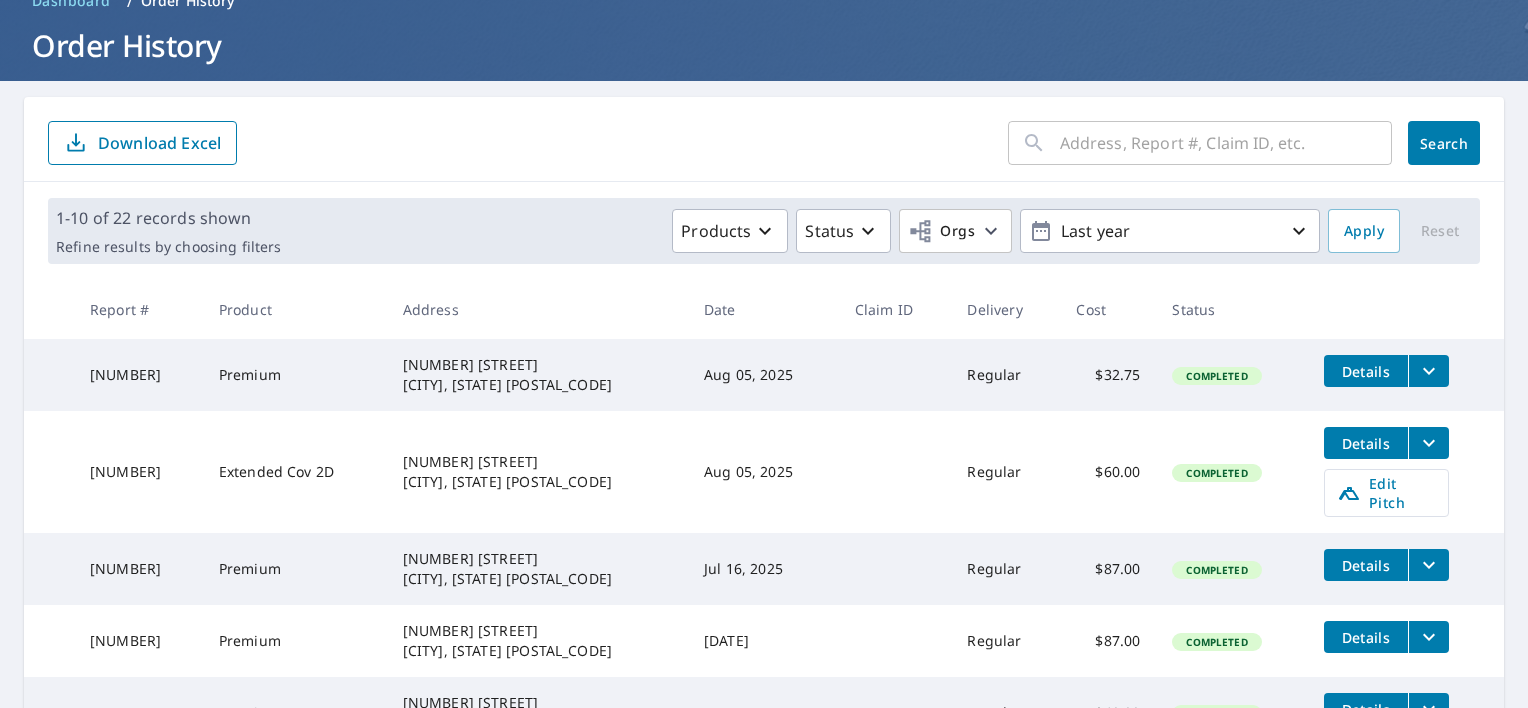 click 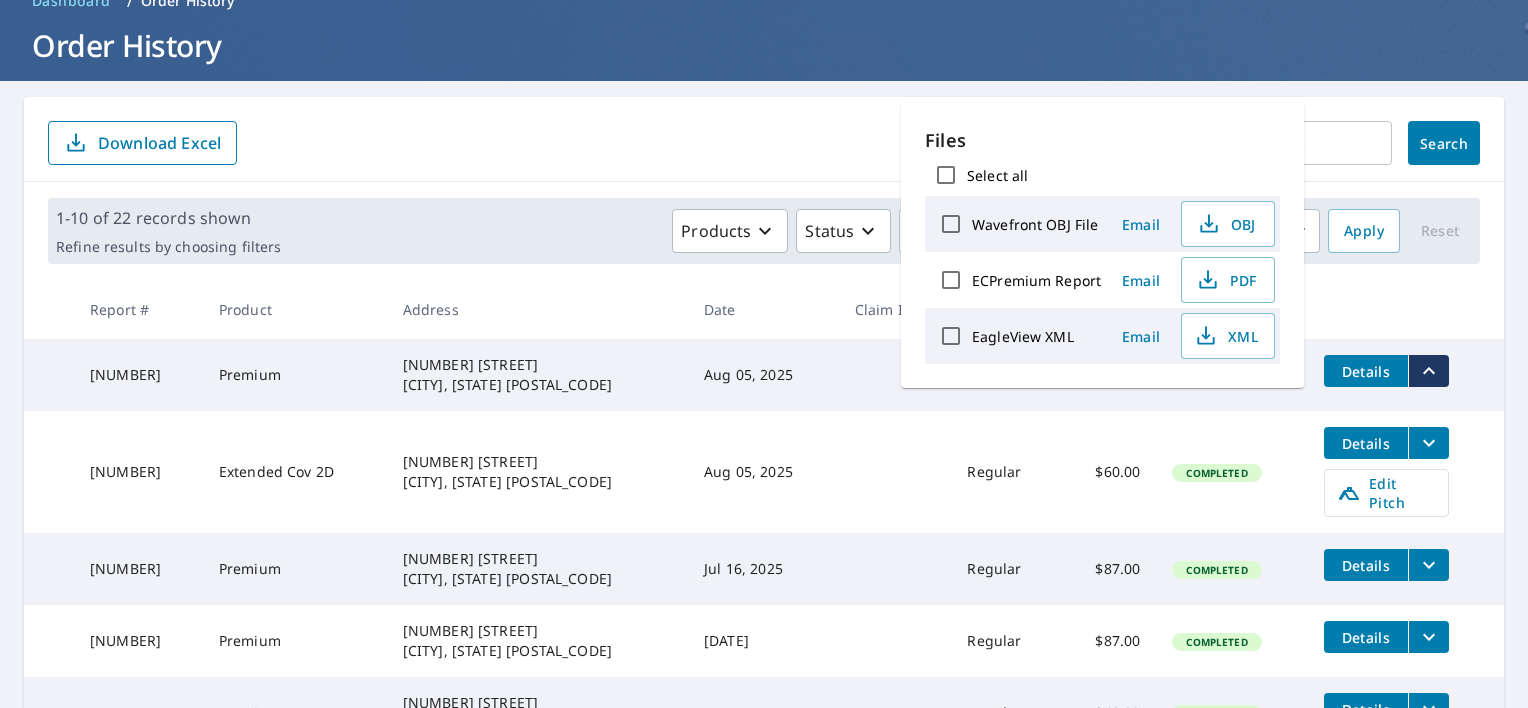click on "ECPremium Report" at bounding box center [1036, 280] 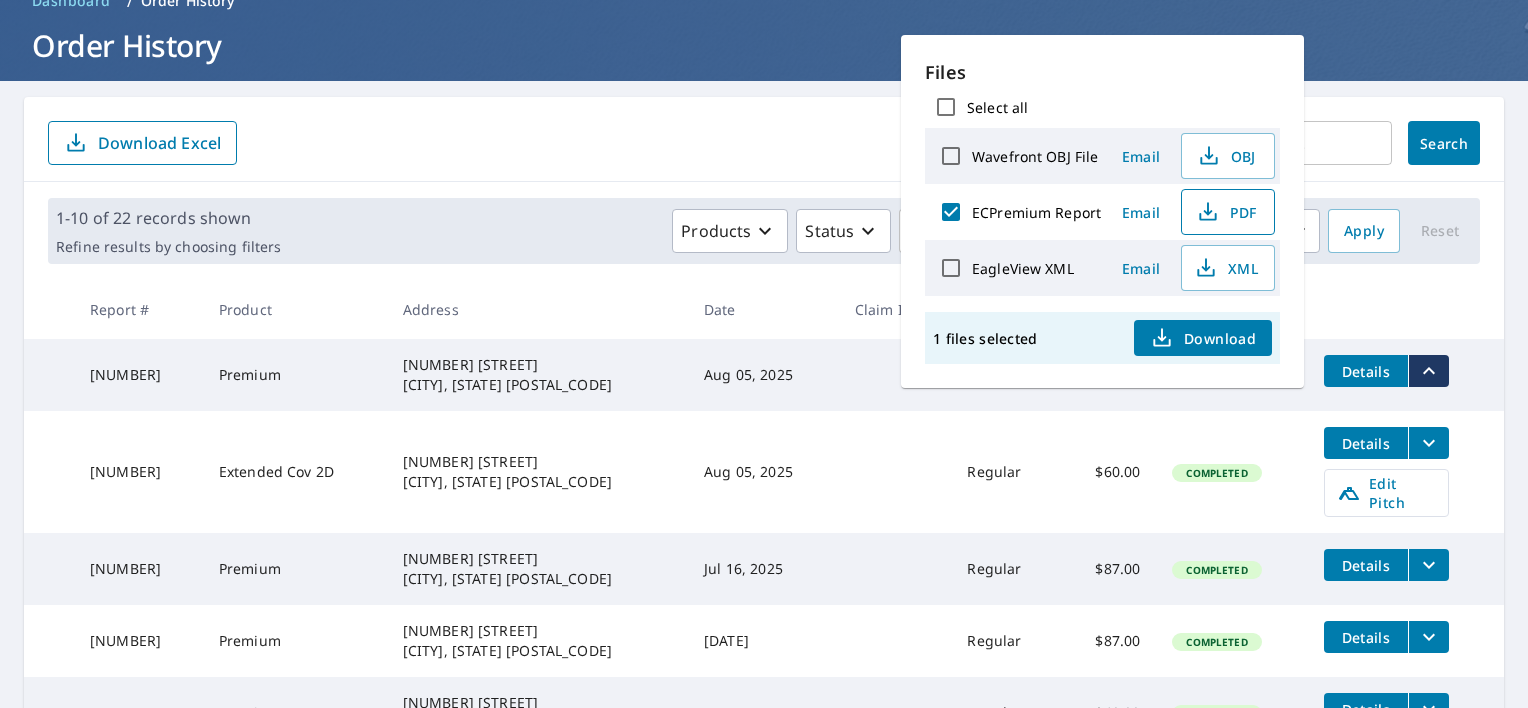 click on "PDF" at bounding box center [1226, 212] 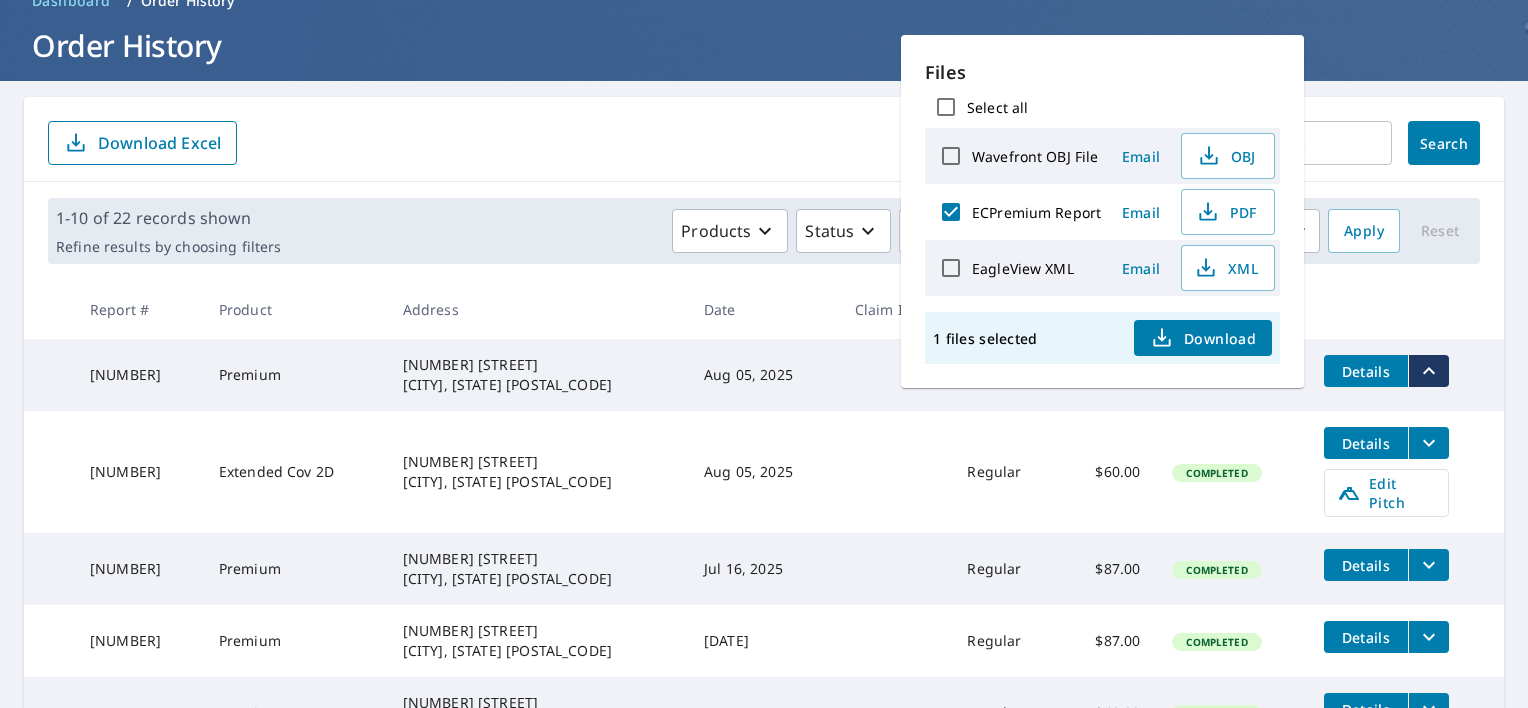 click on "Address" at bounding box center [537, 309] 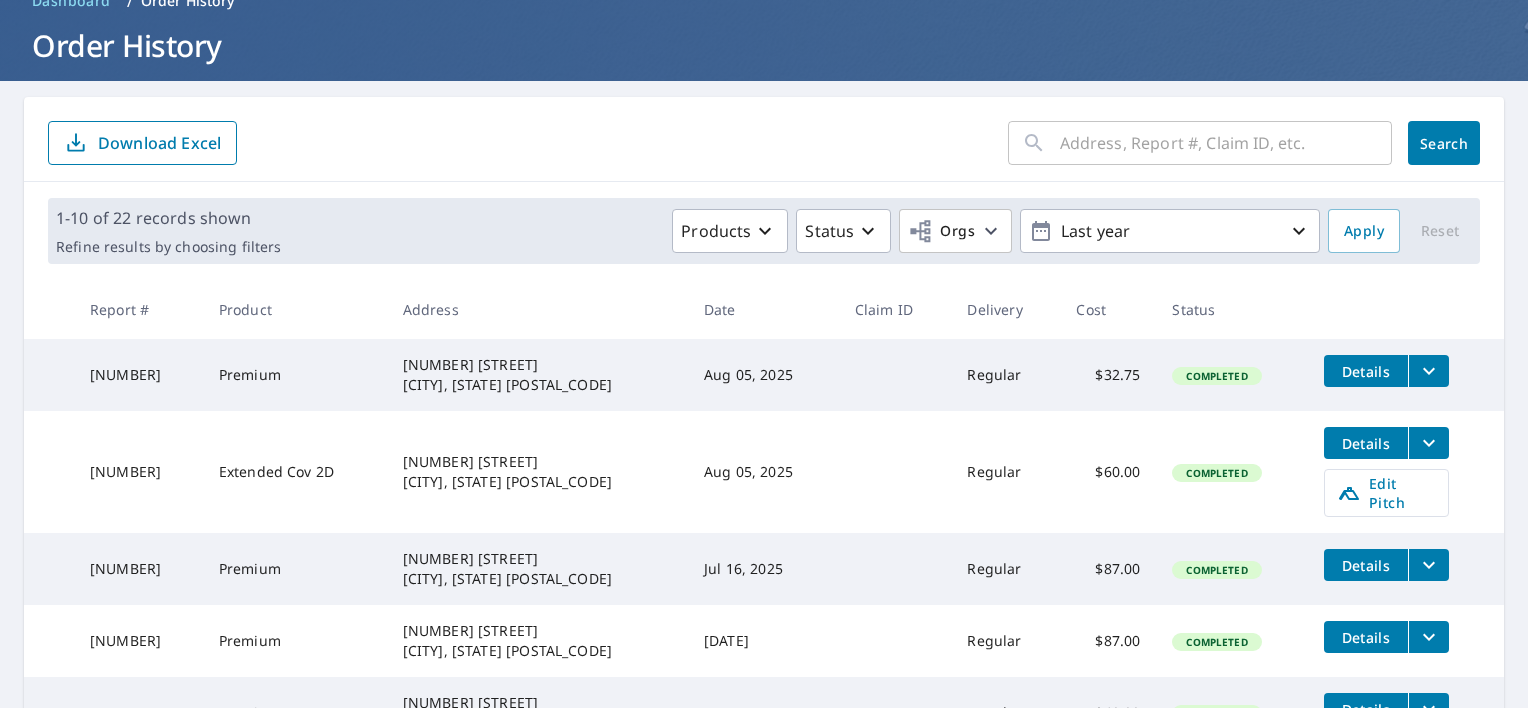 click 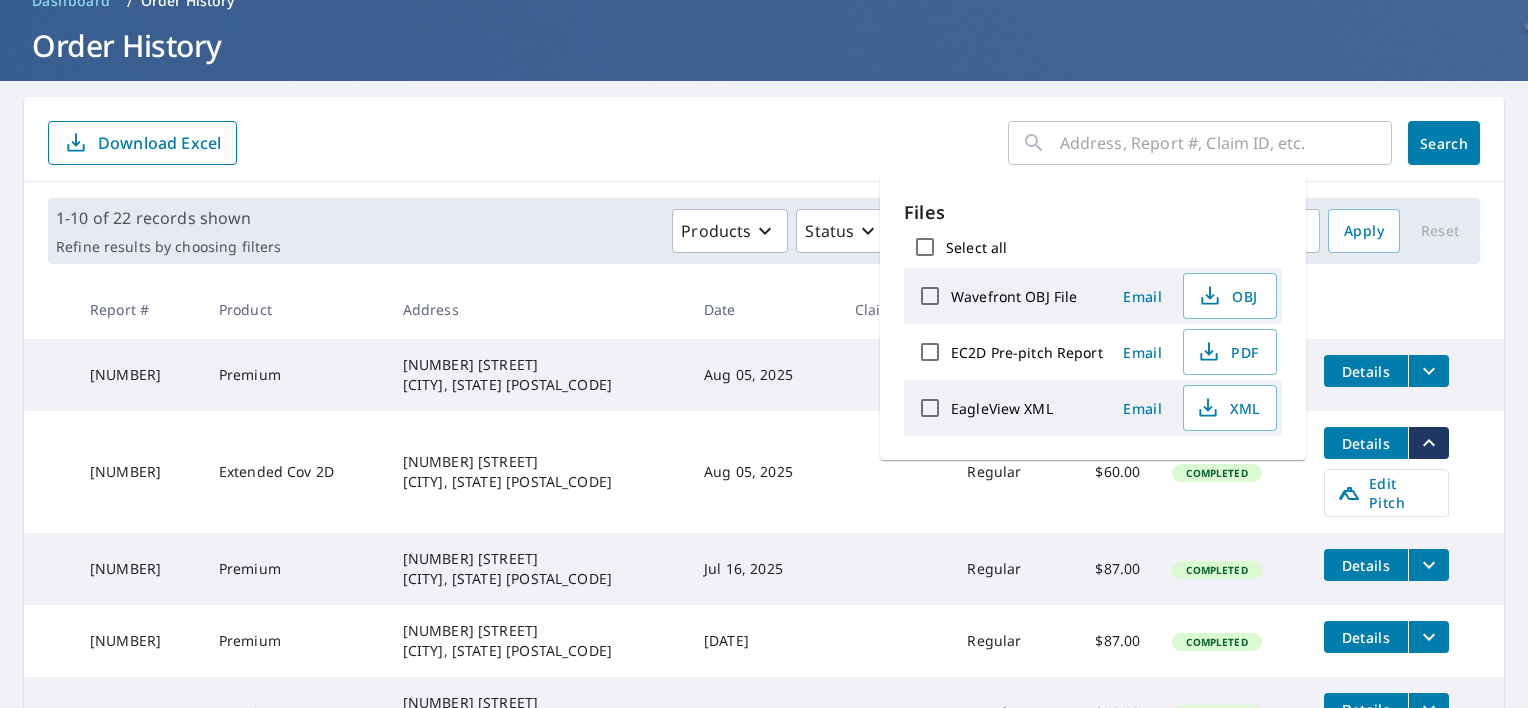click on "EC2D Pre-pitch Report" at bounding box center [1027, 352] 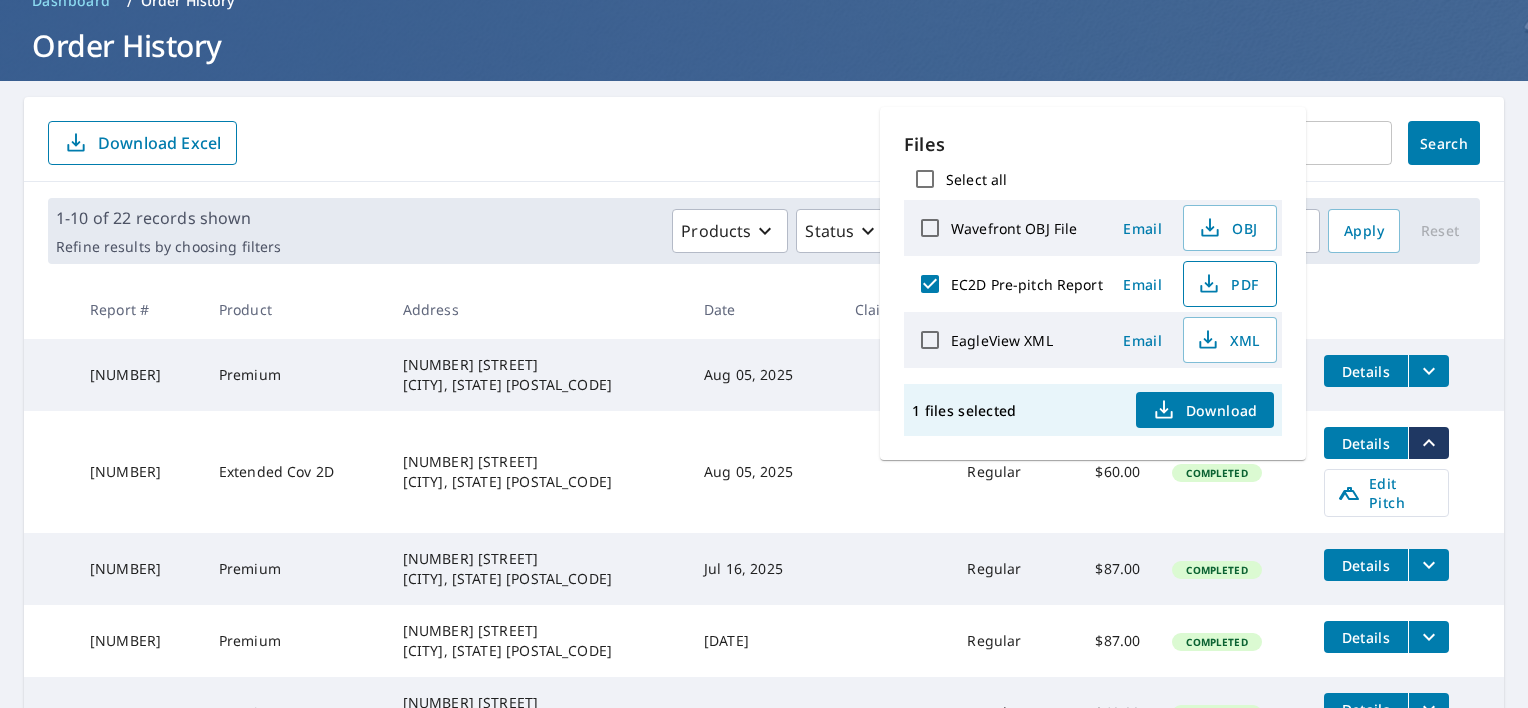 click on "PDF" at bounding box center [1228, 284] 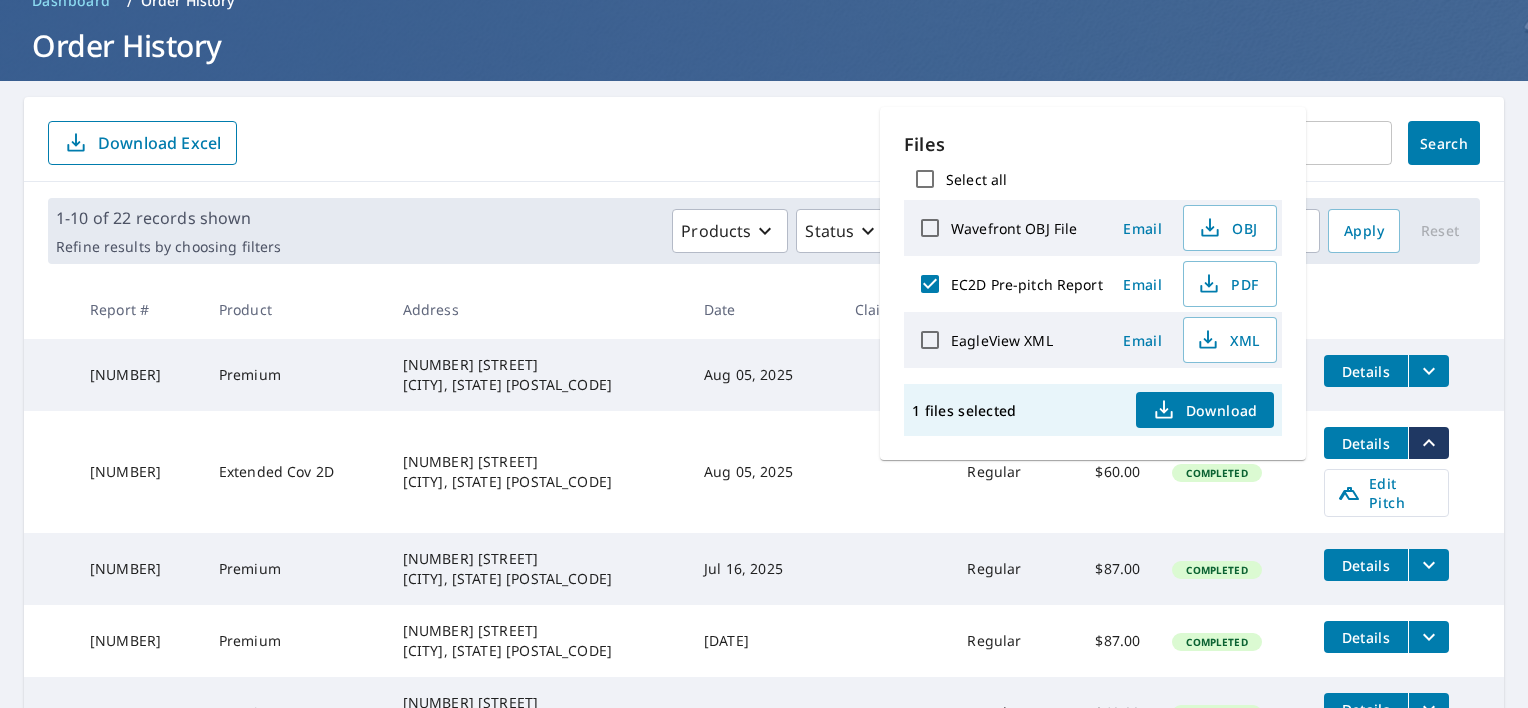click on "​ Search Download Excel" at bounding box center (764, 139) 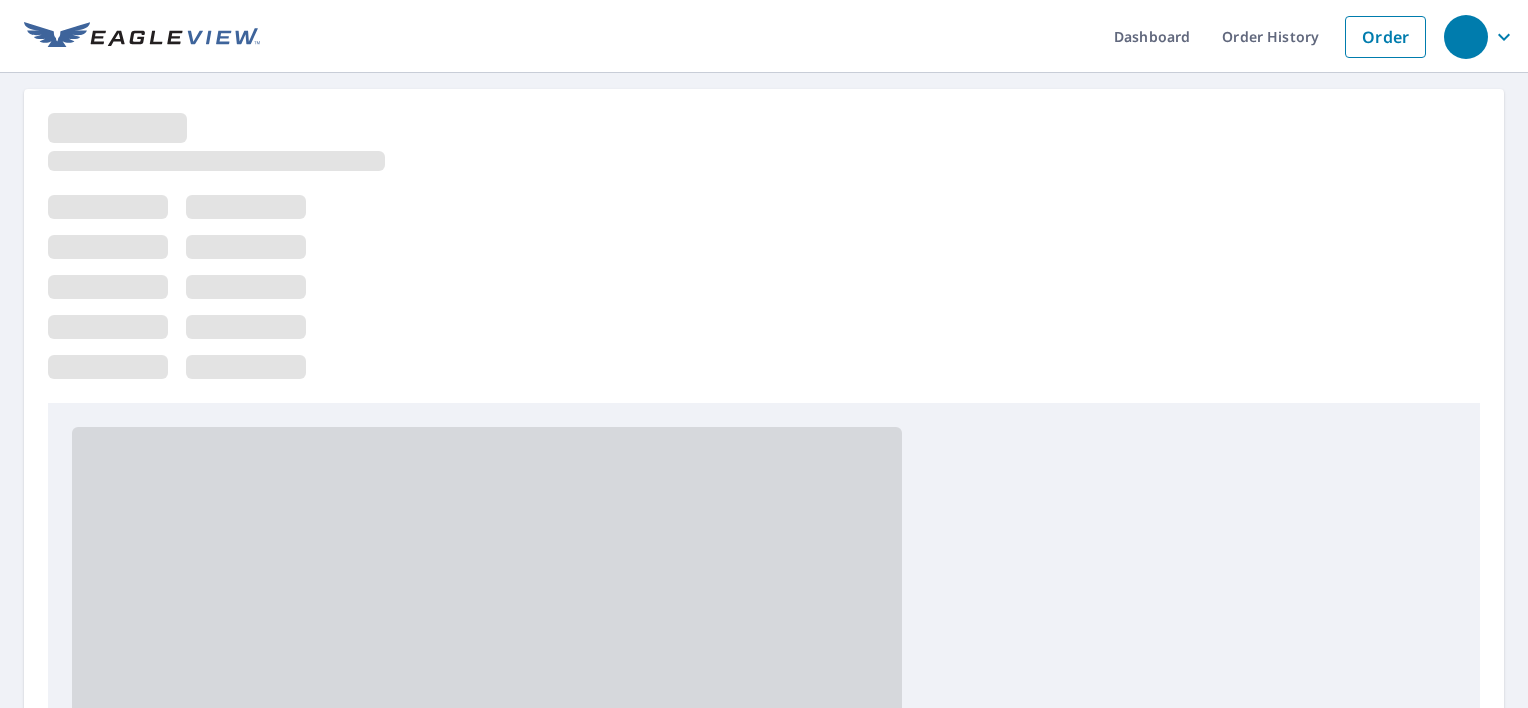scroll, scrollTop: 0, scrollLeft: 0, axis: both 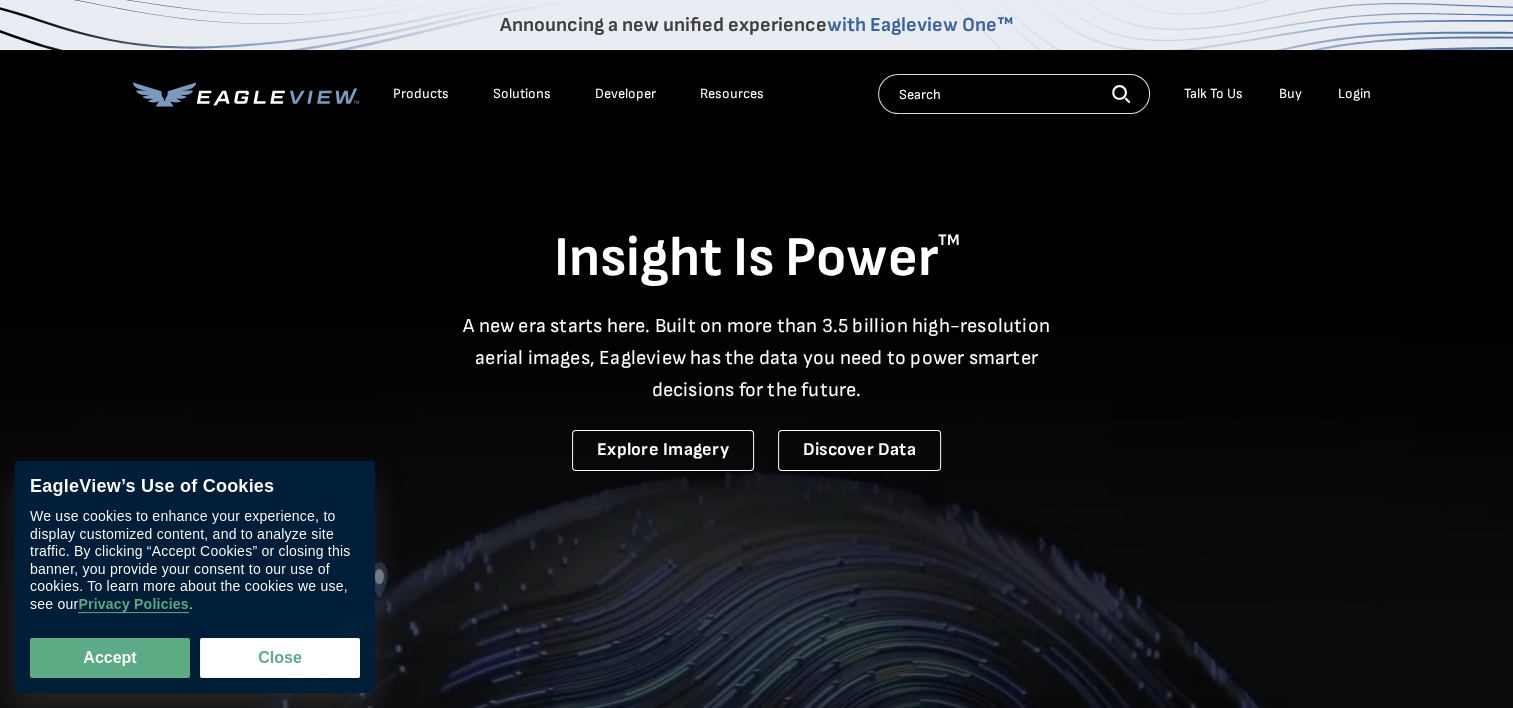 click on "Login" at bounding box center [1354, 94] 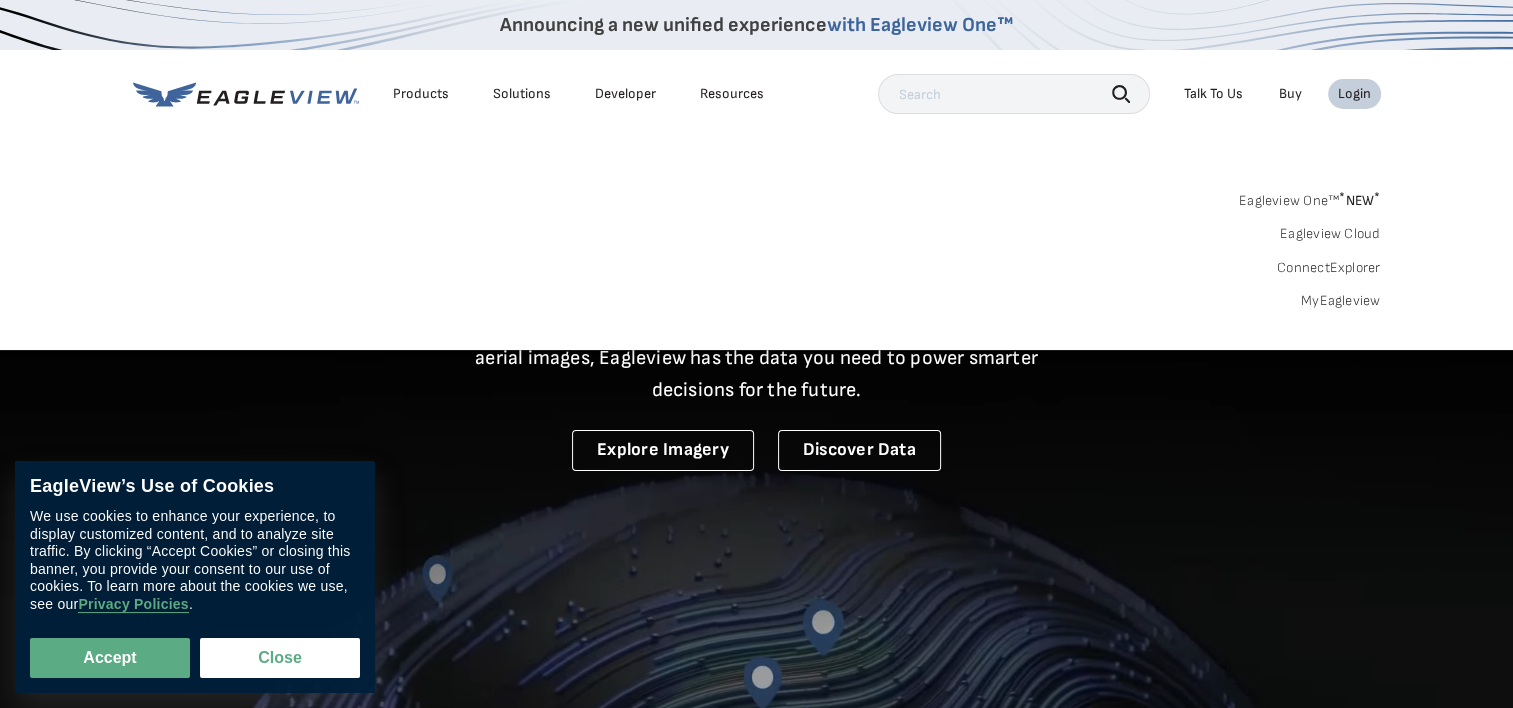 click on "MyEagleview" at bounding box center (1341, 301) 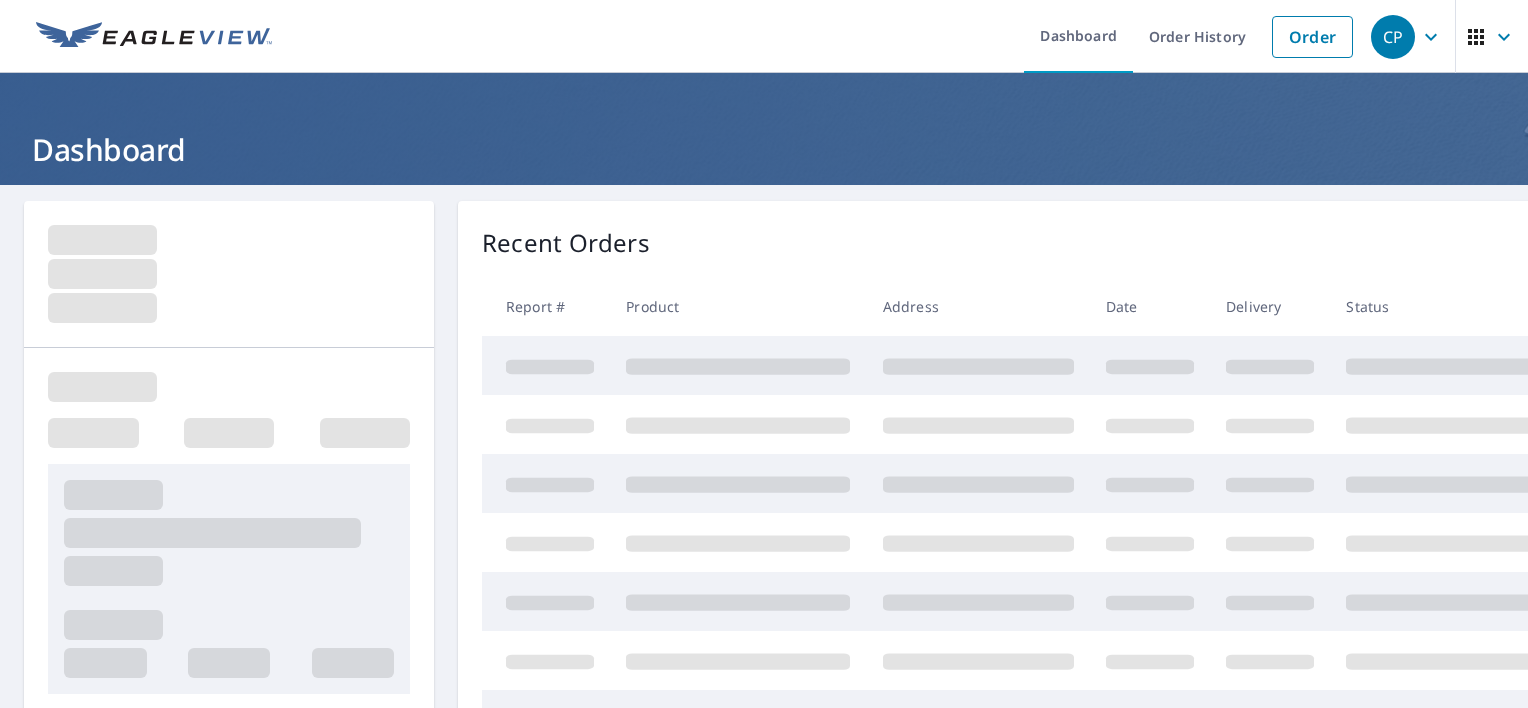 scroll, scrollTop: 0, scrollLeft: 0, axis: both 